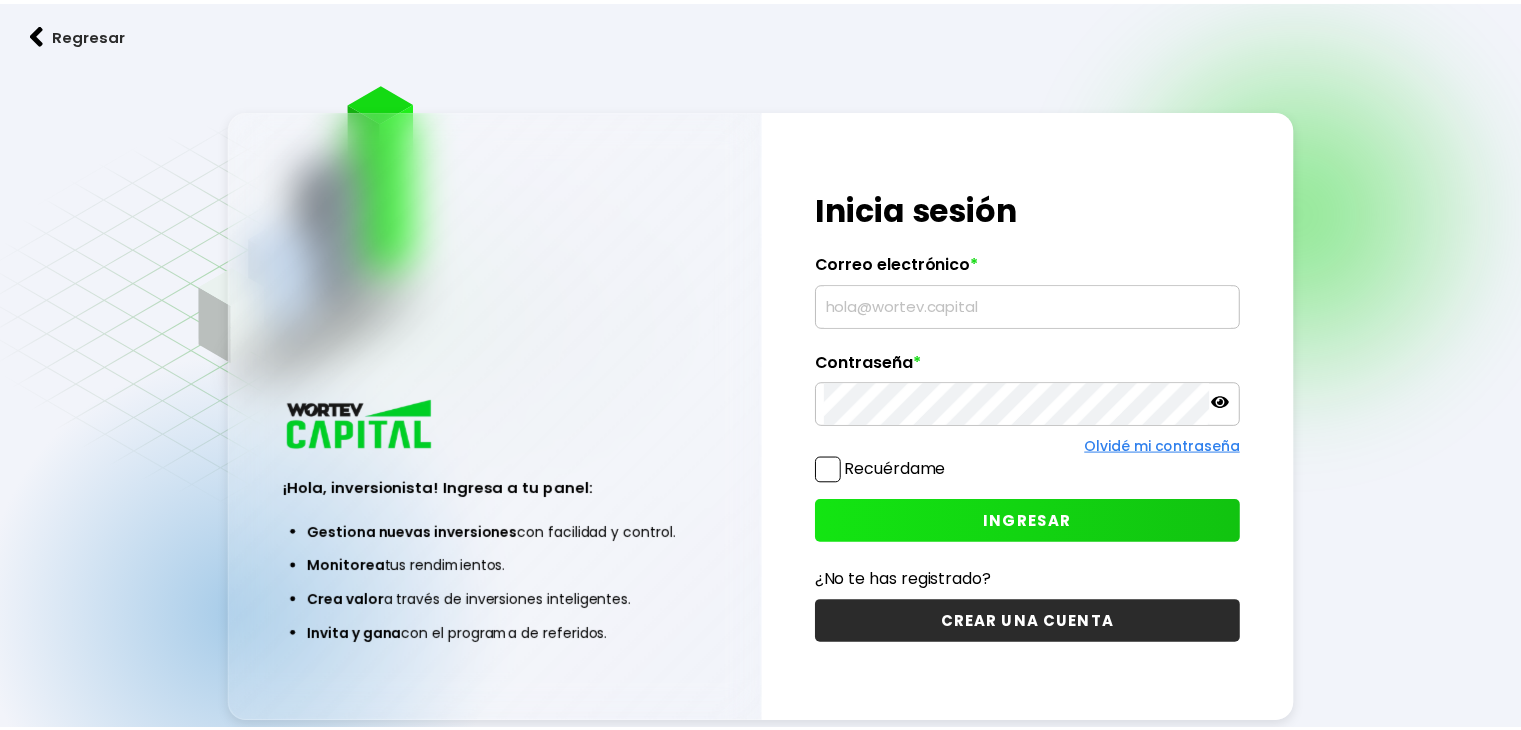 scroll, scrollTop: 0, scrollLeft: 0, axis: both 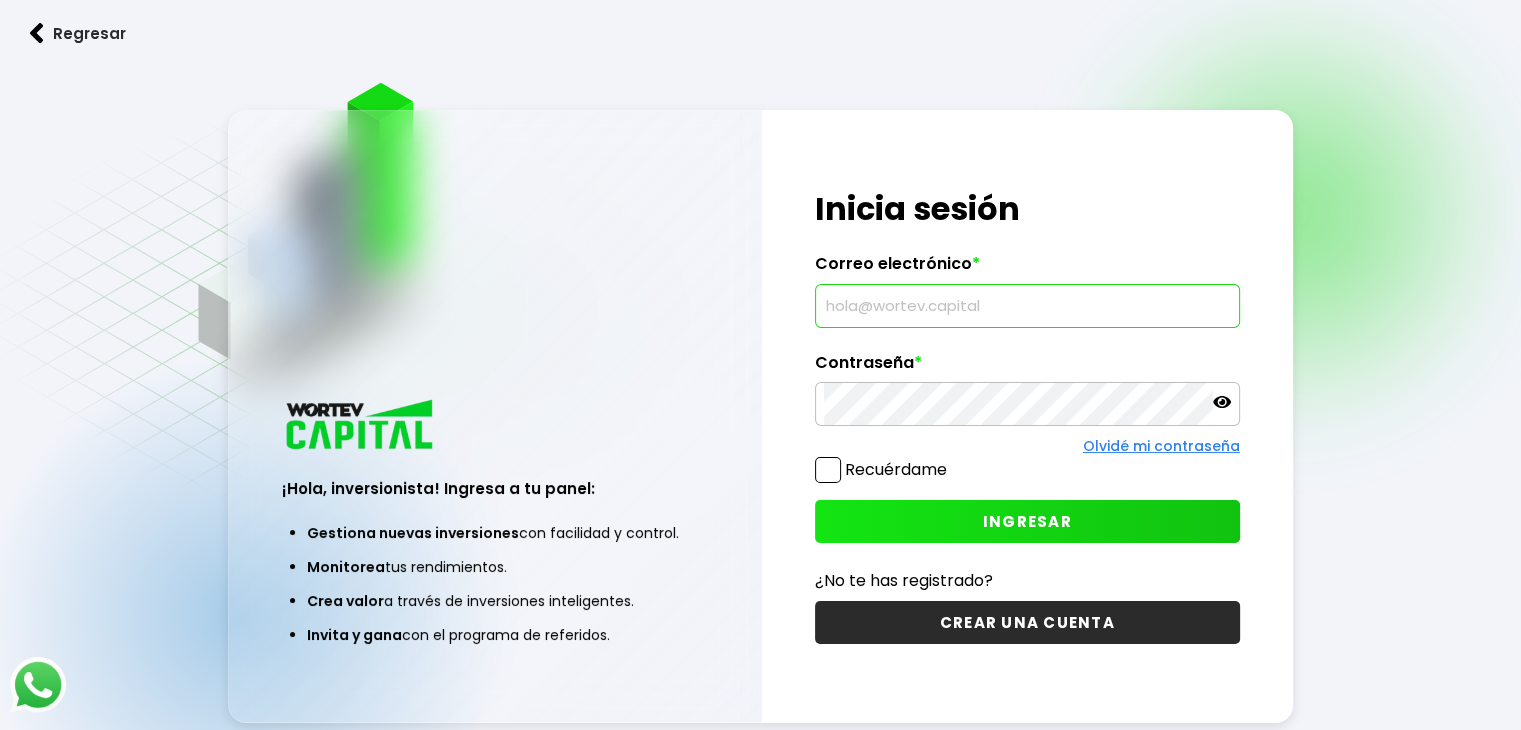 click at bounding box center (1027, 306) 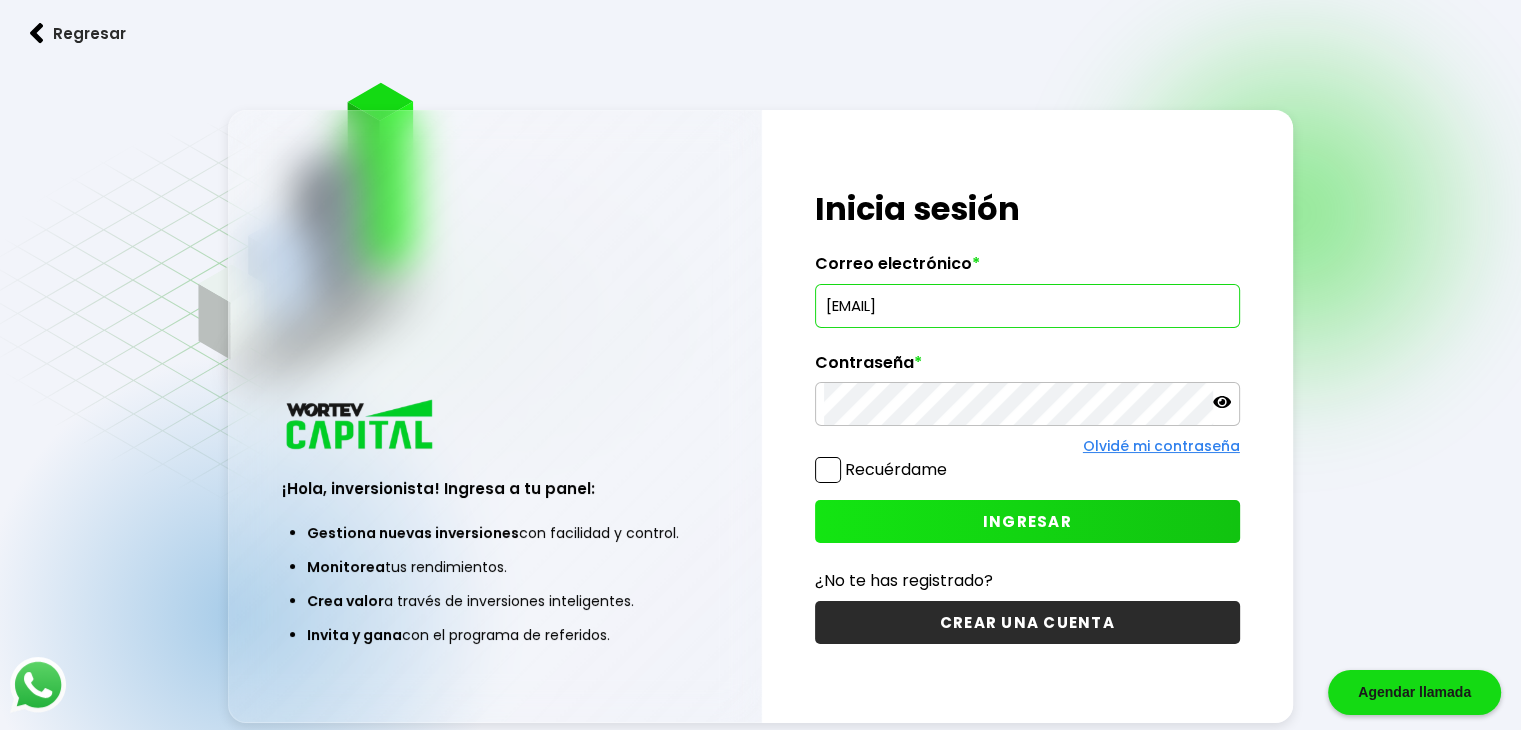 type on "[EMAIL]" 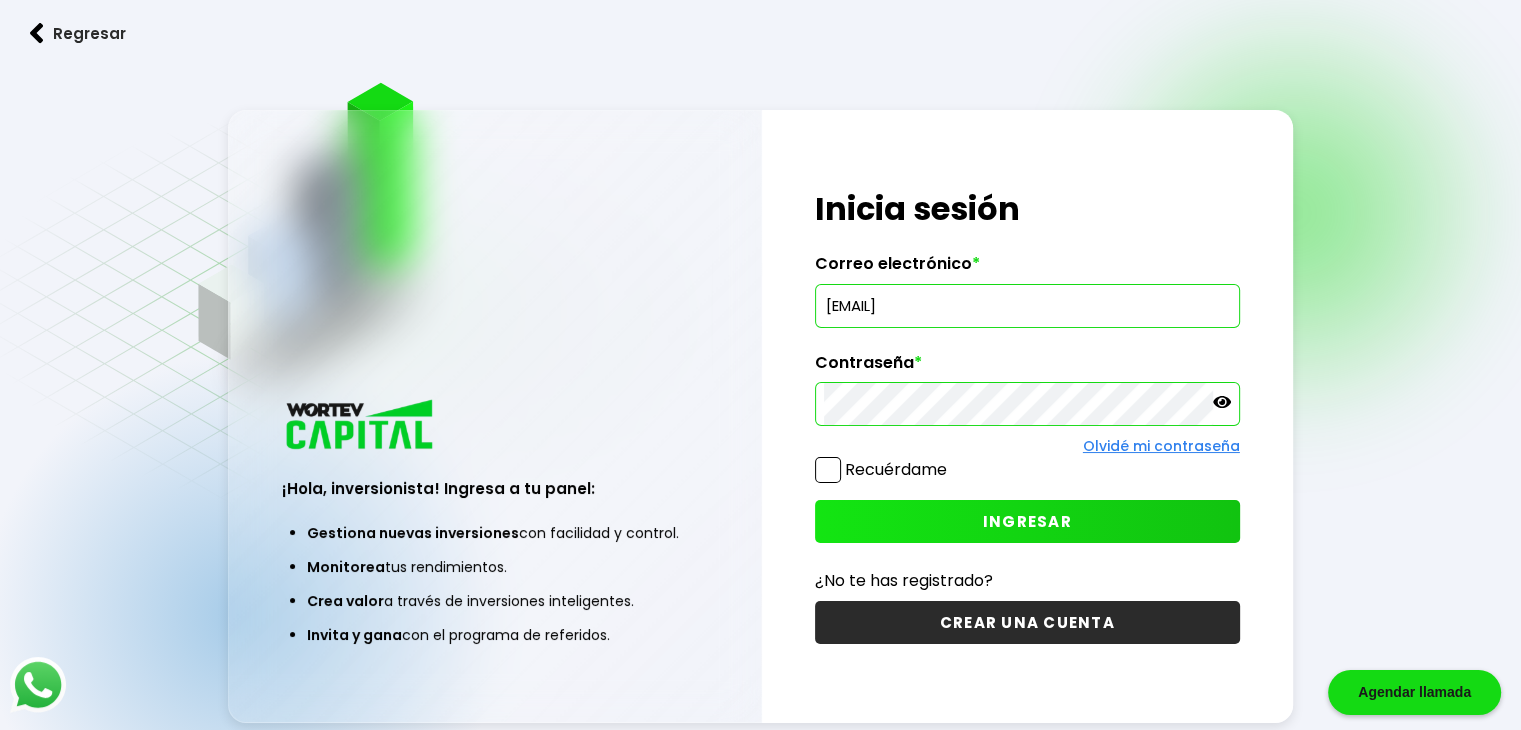 click on "Recuérdame" at bounding box center [881, 469] 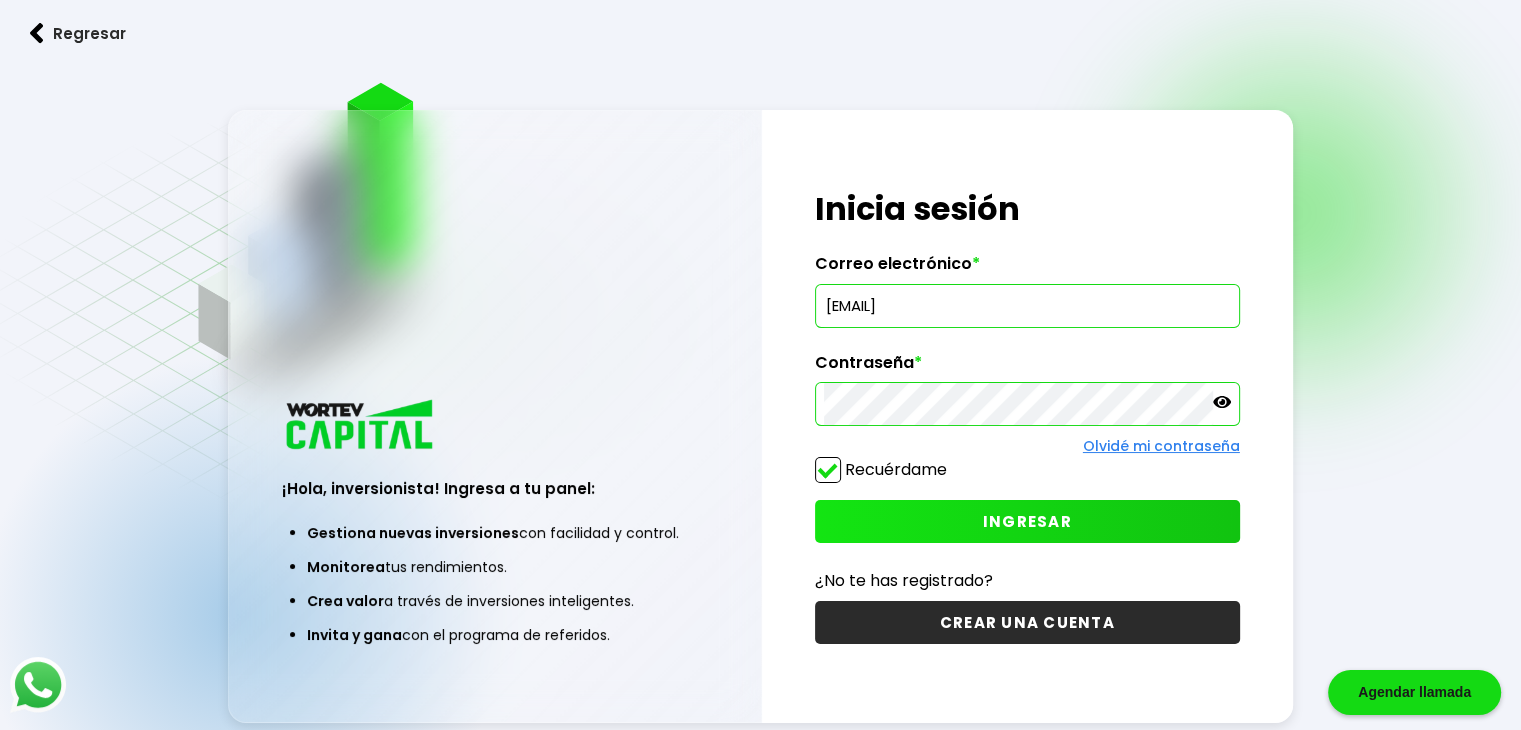 click on "Recuérdame" at bounding box center [881, 469] 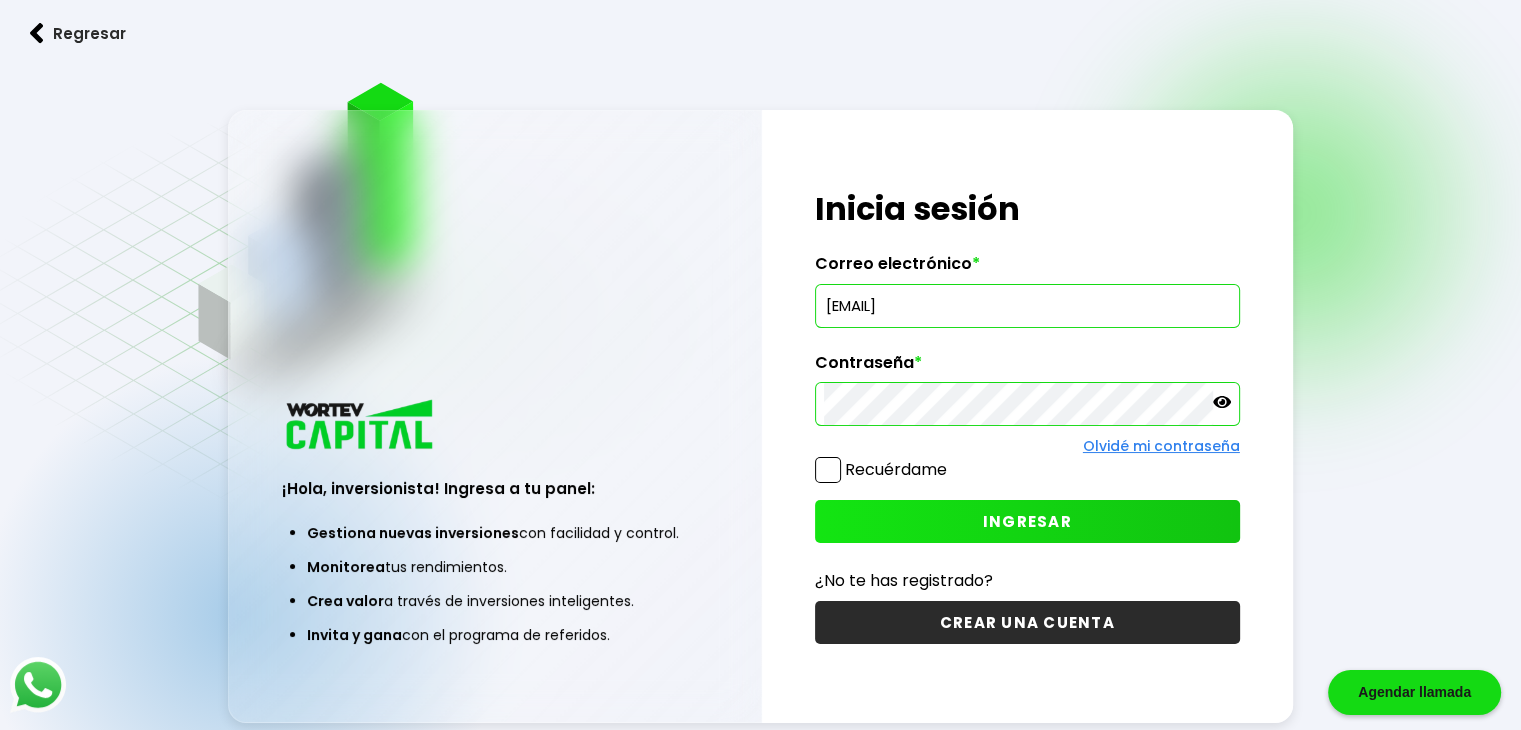 click at bounding box center [828, 470] 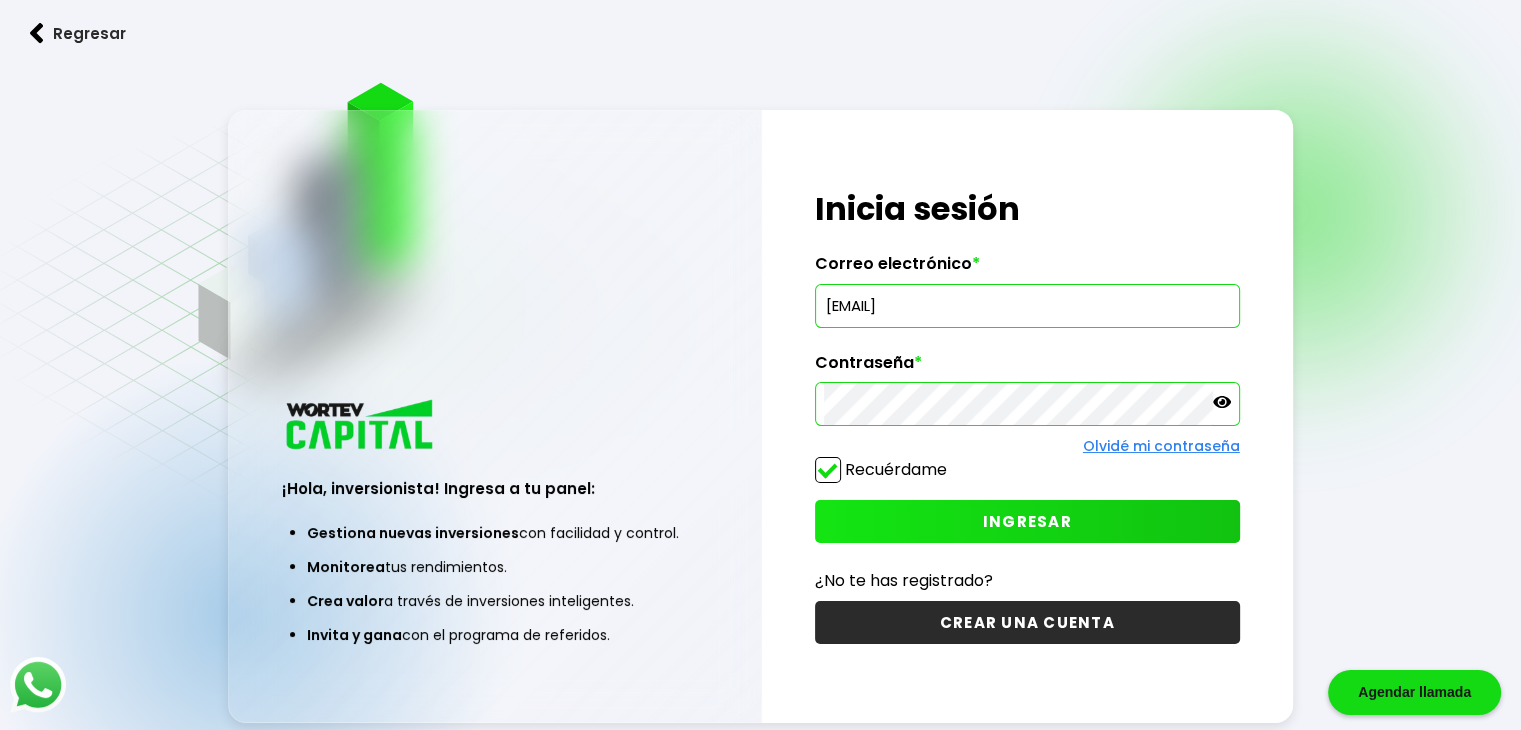 click at bounding box center (828, 470) 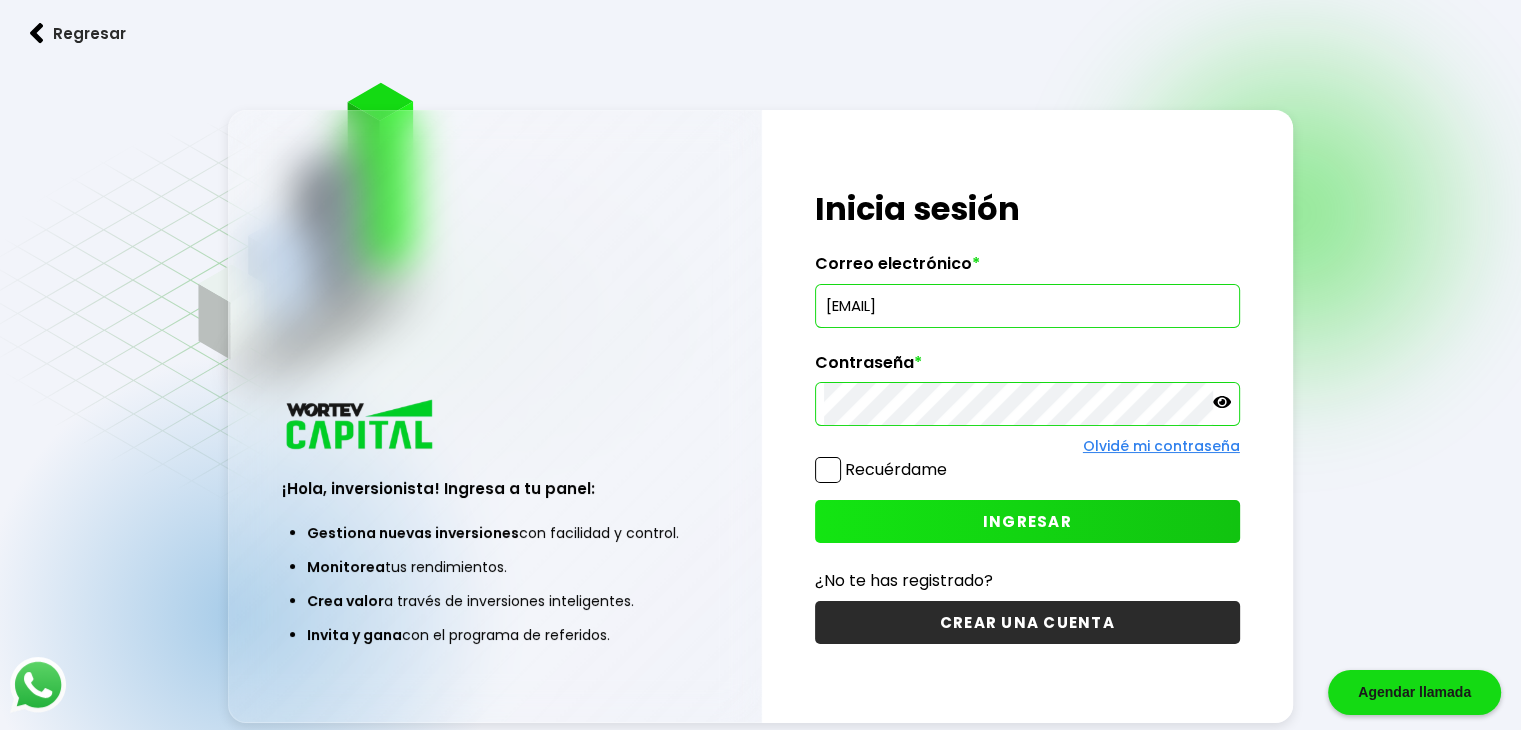 click on "INGRESAR" at bounding box center (1027, 521) 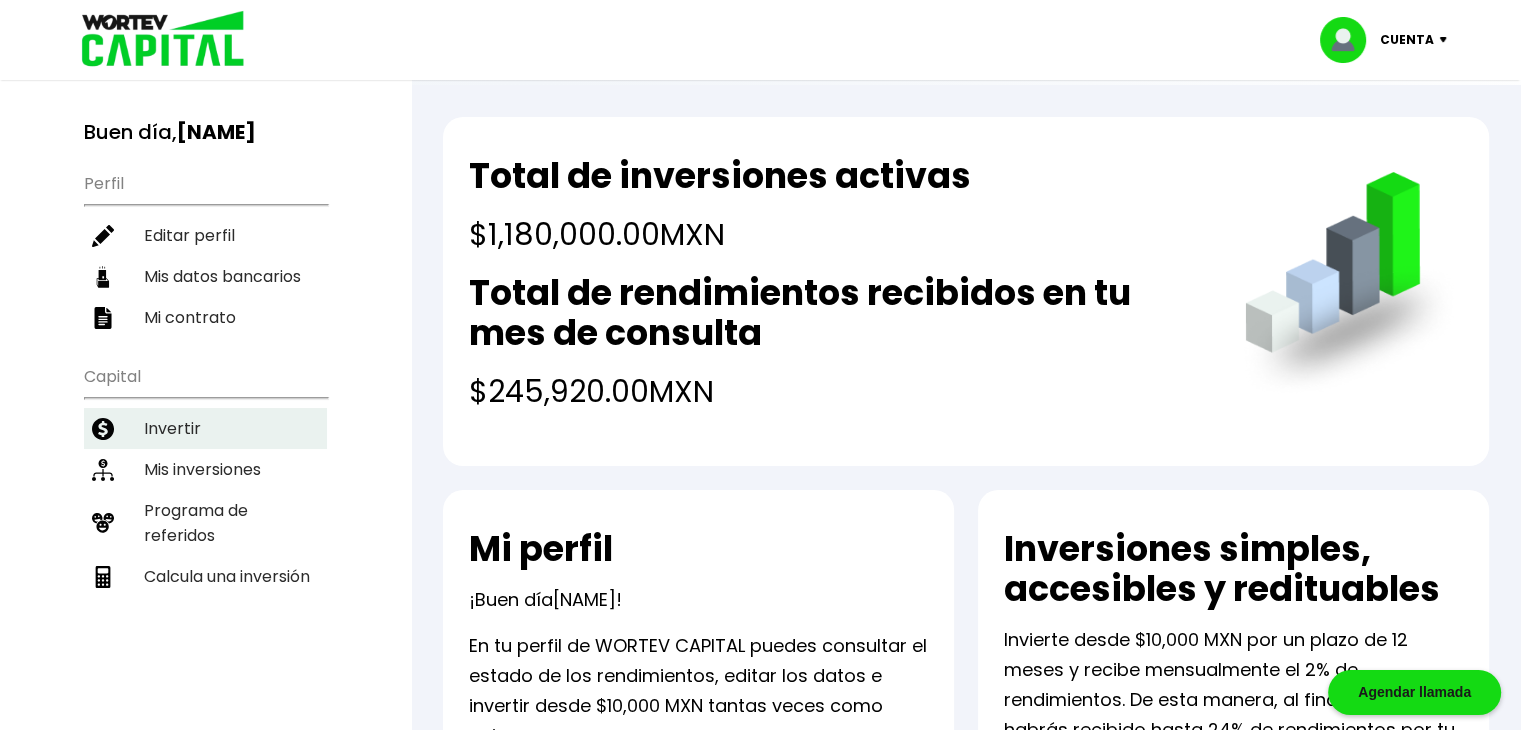 click on "Invertir" at bounding box center (205, 428) 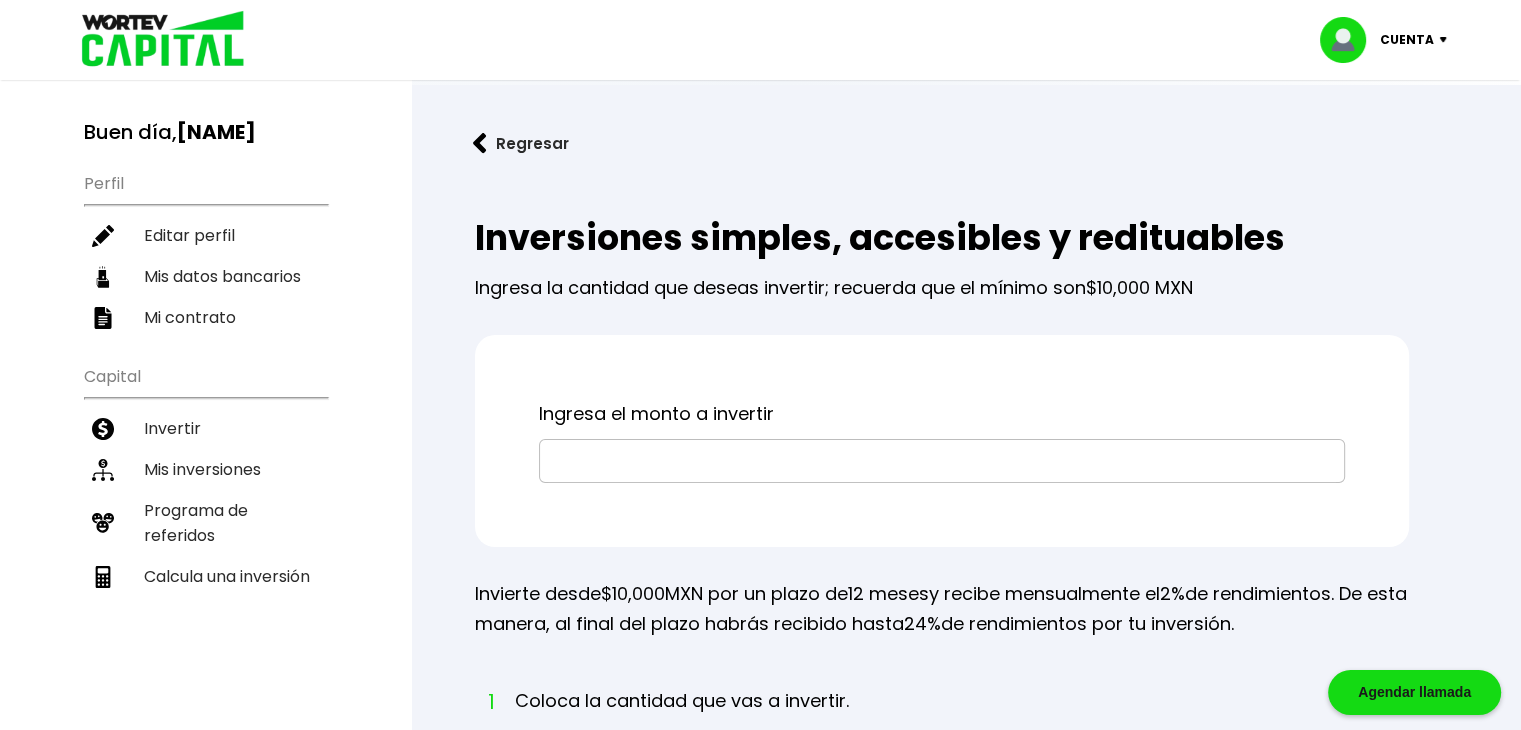 click at bounding box center (942, 461) 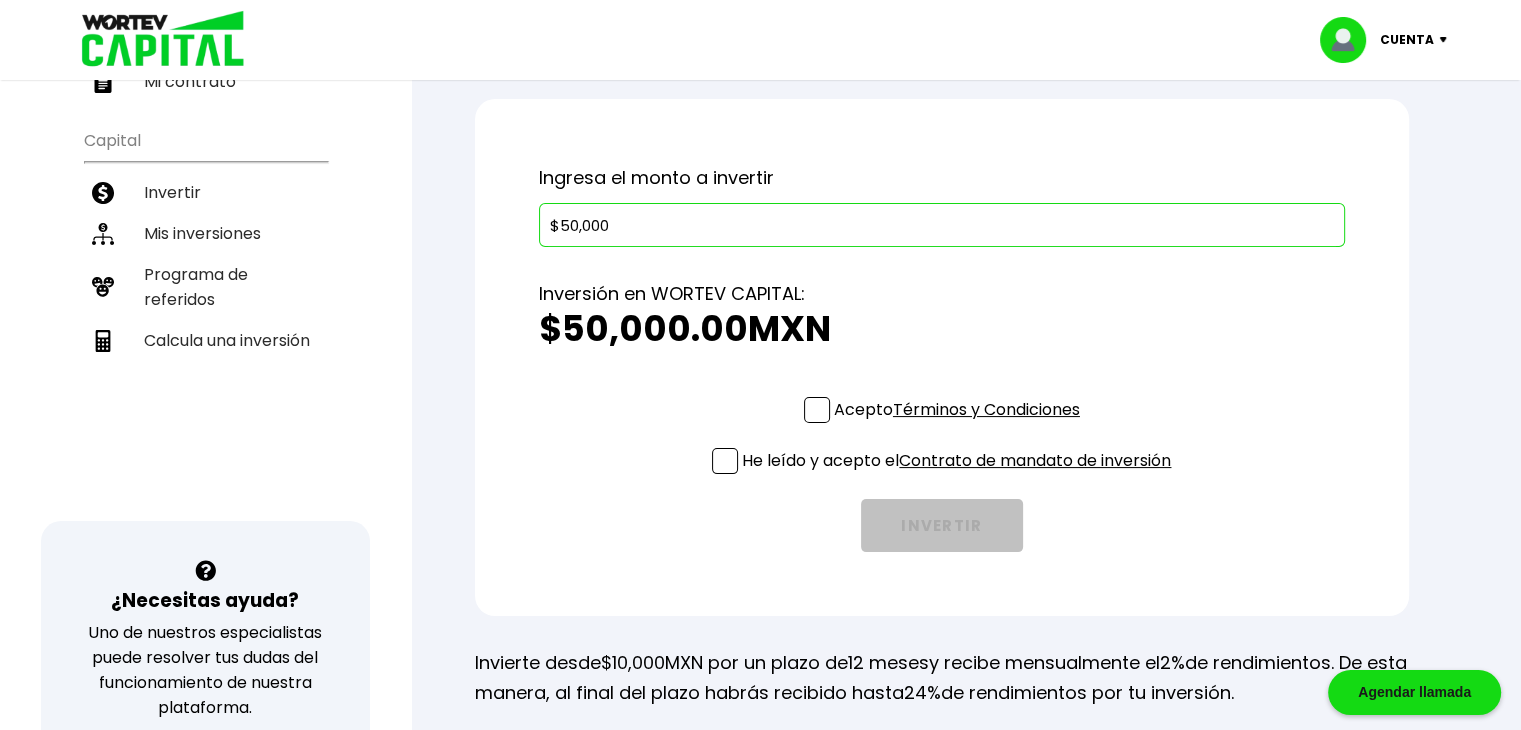 scroll, scrollTop: 260, scrollLeft: 0, axis: vertical 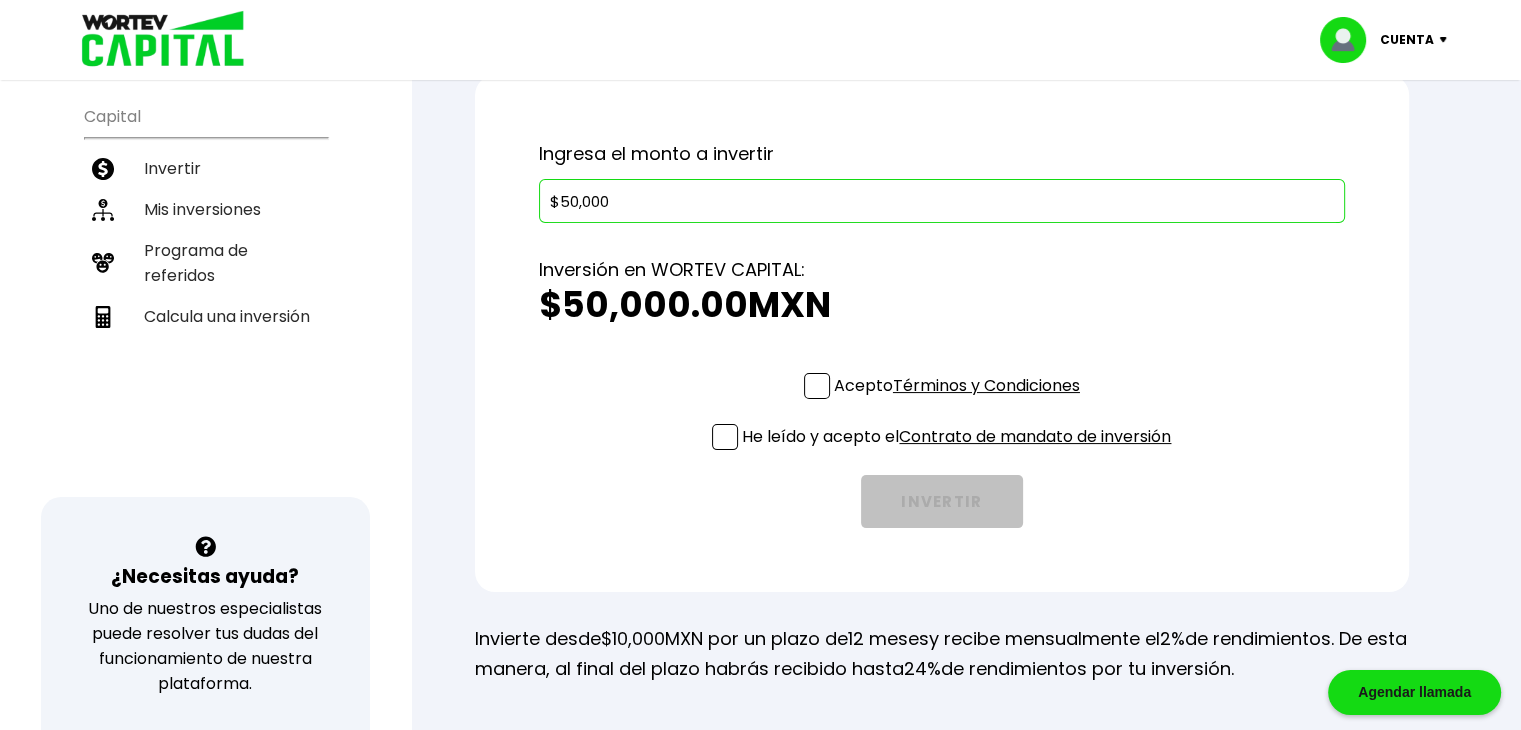 type on "$50,000" 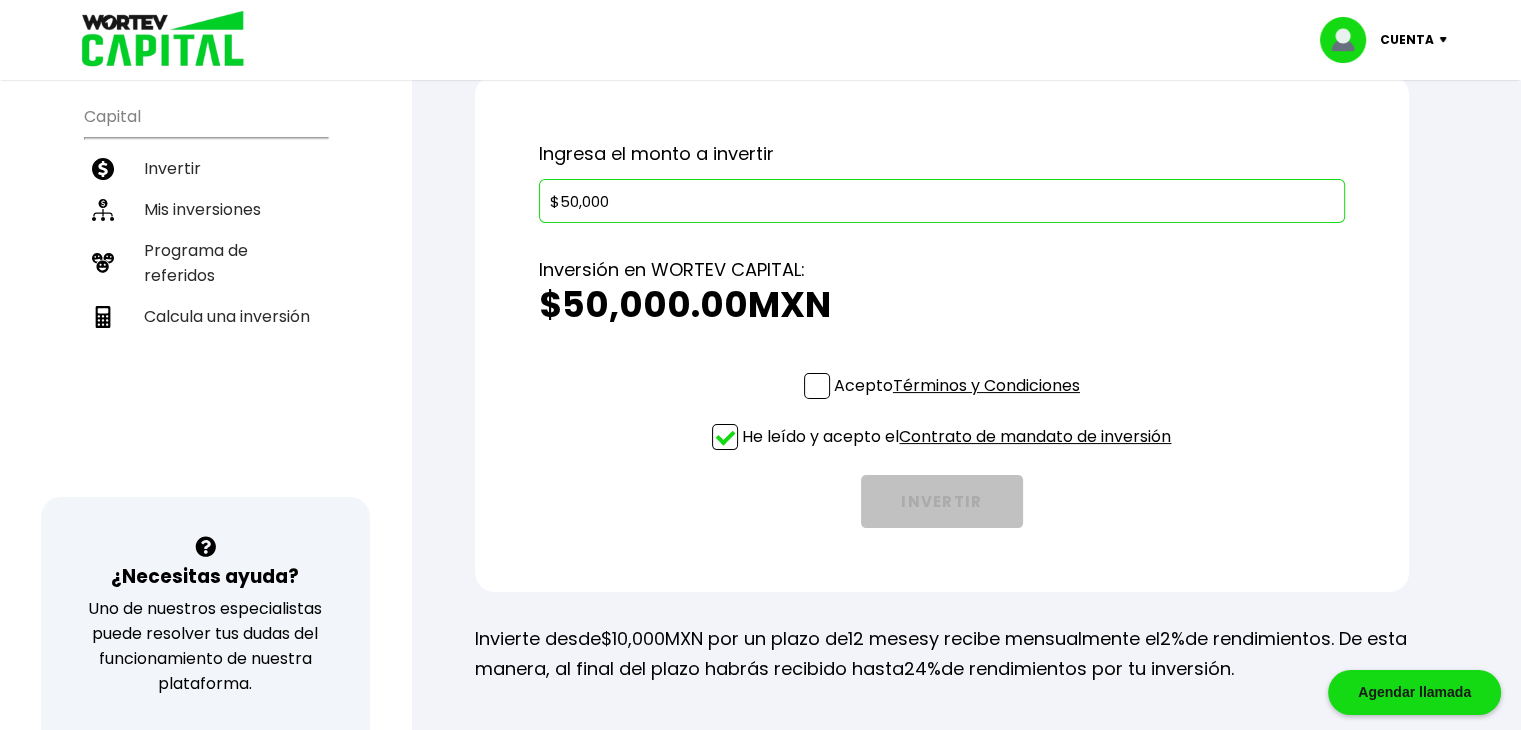 click at bounding box center [817, 386] 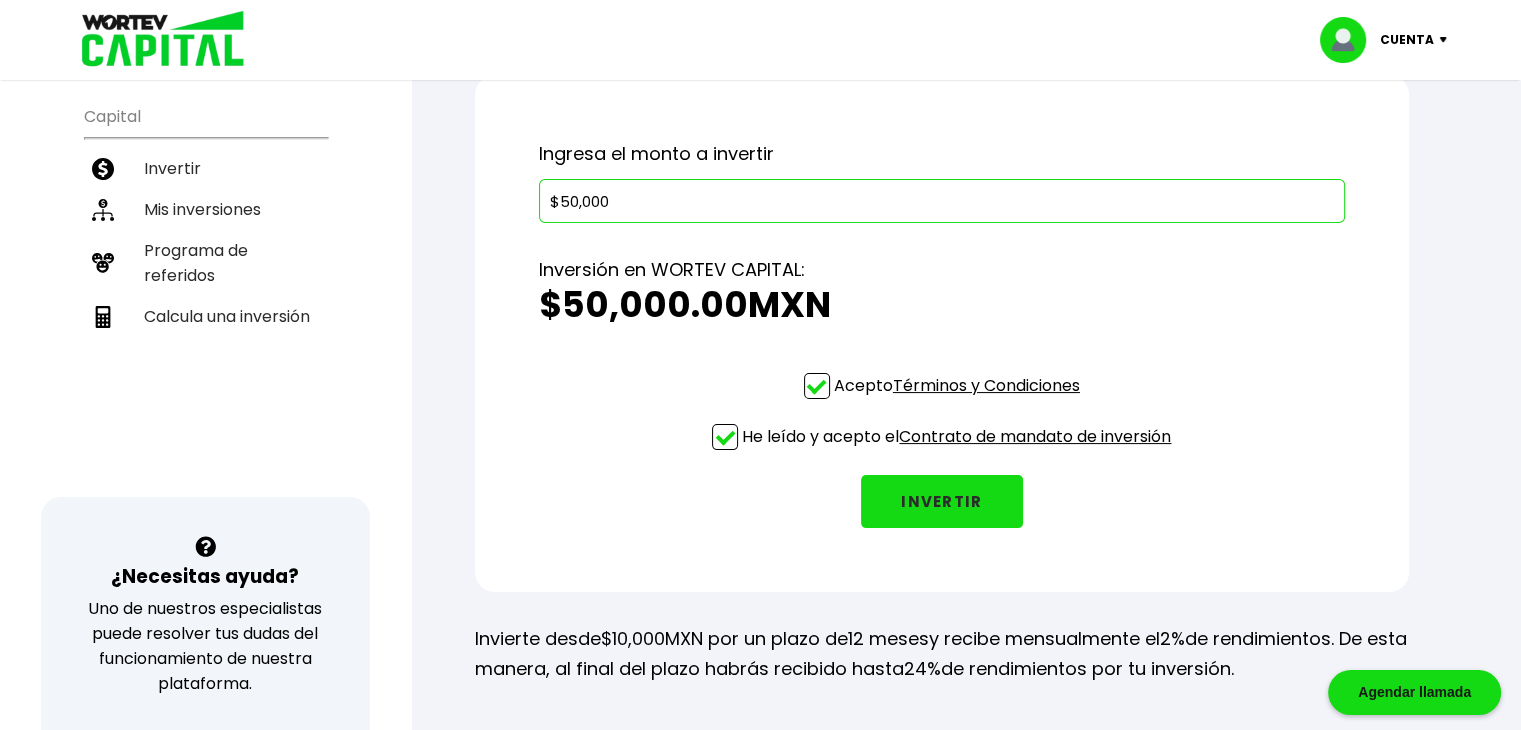 click on "INVERTIR" at bounding box center (942, 501) 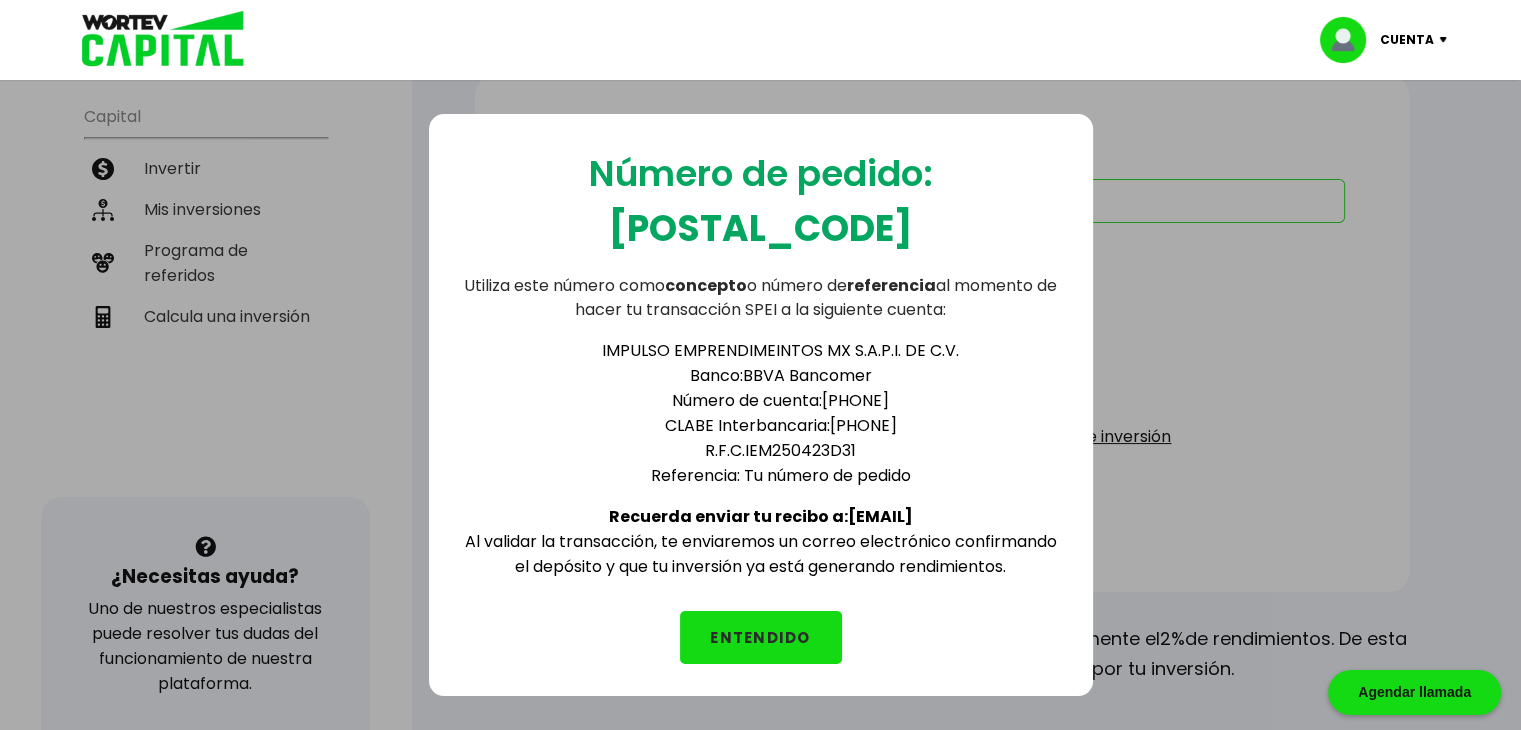 click on "ENTENDIDO" at bounding box center [761, 637] 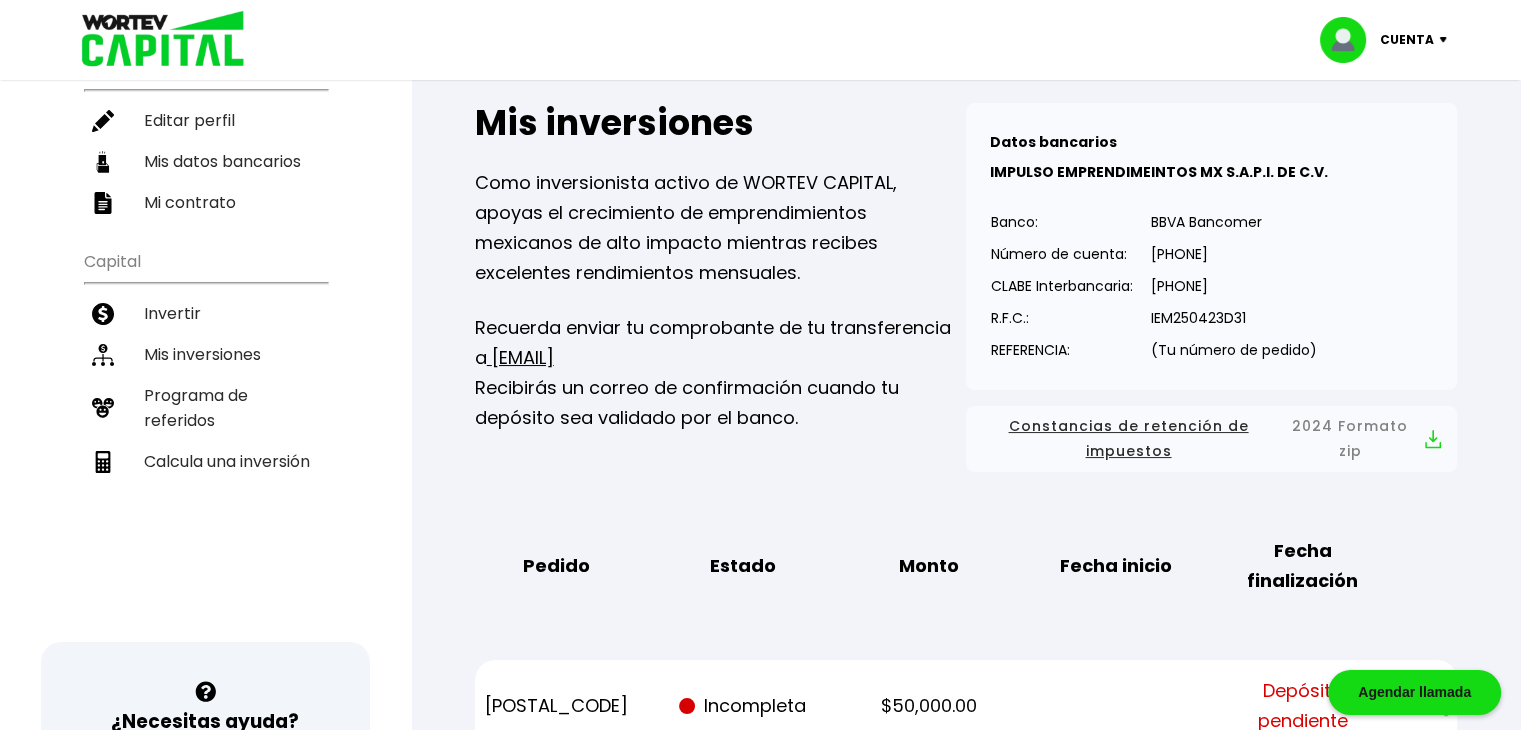 scroll, scrollTop: 0, scrollLeft: 0, axis: both 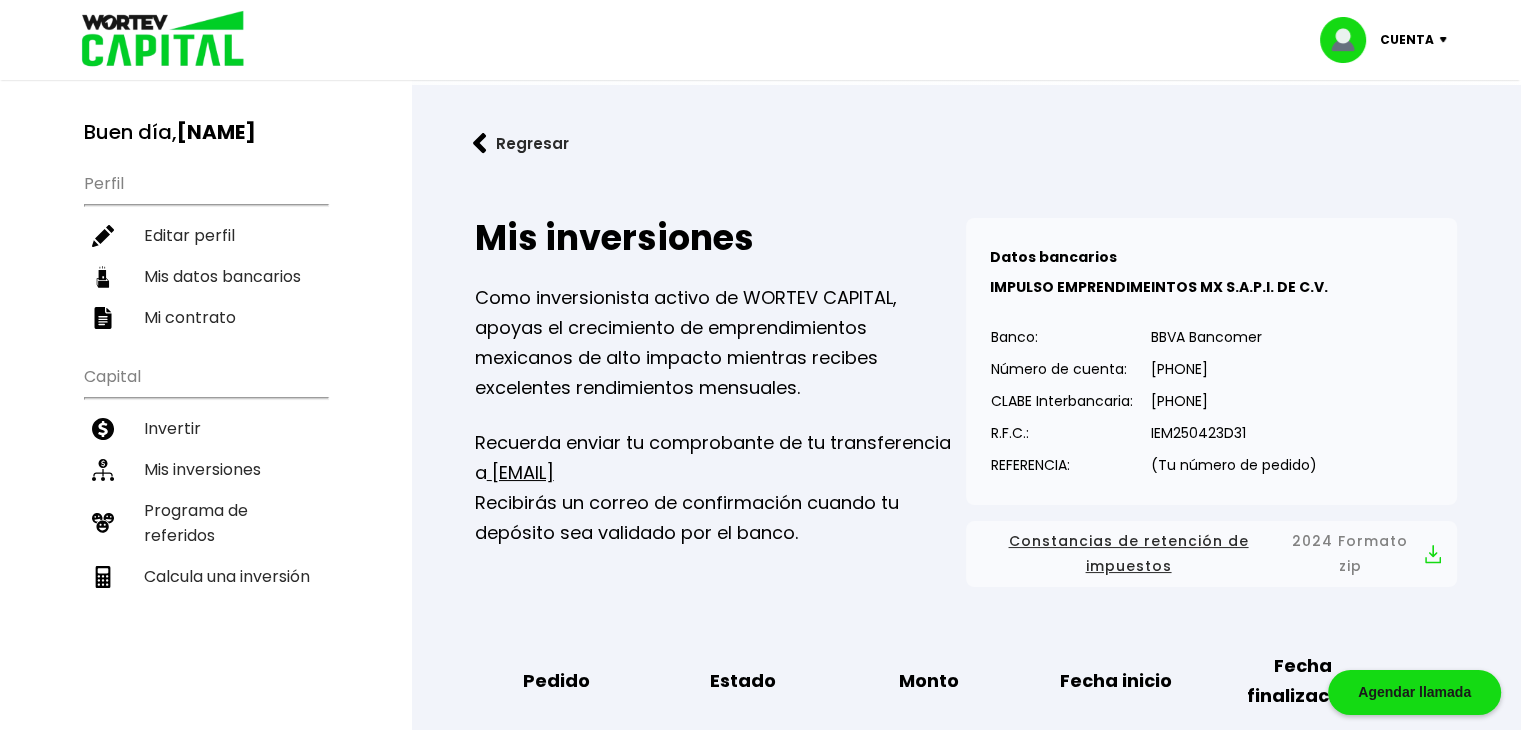 click on "Regresar" at bounding box center (521, 143) 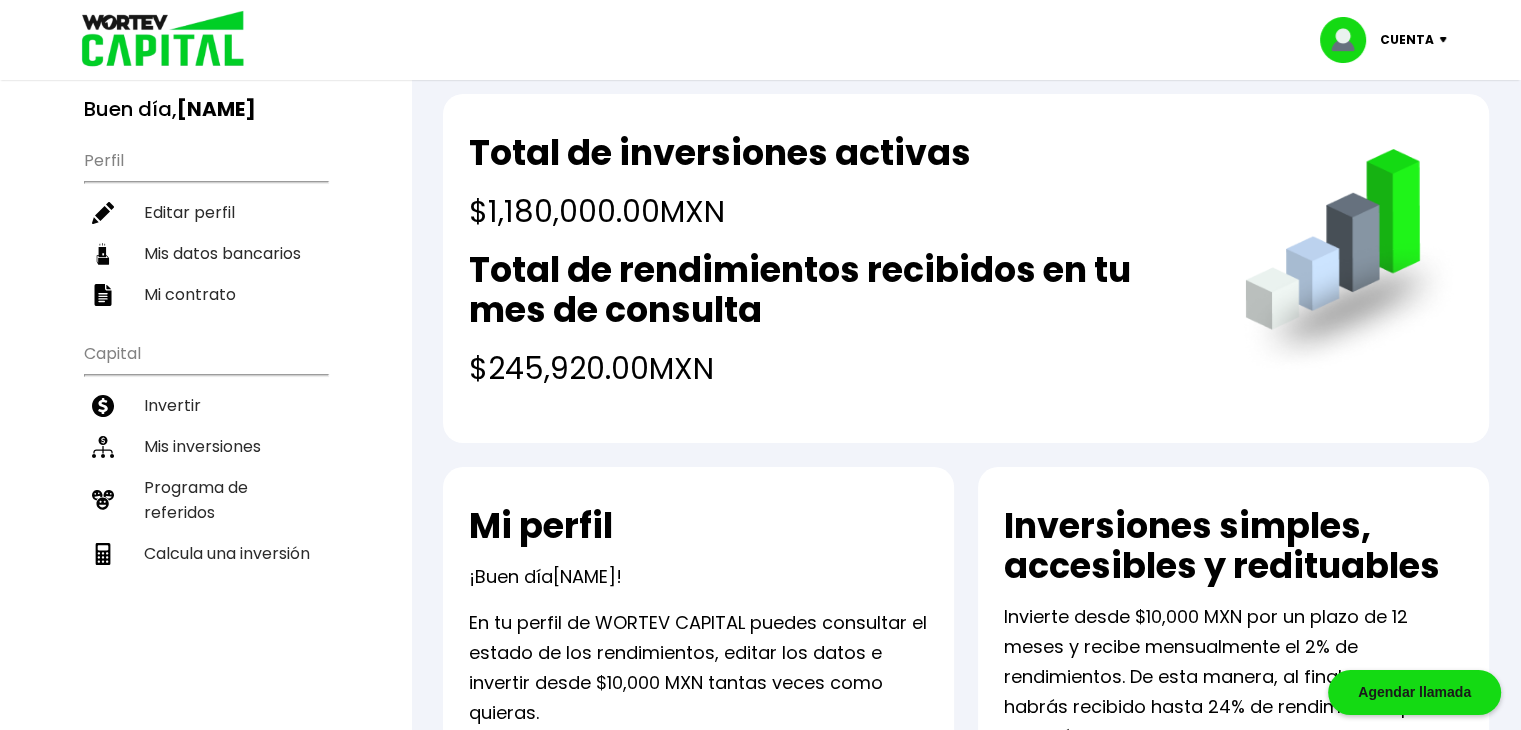 scroll, scrollTop: 0, scrollLeft: 0, axis: both 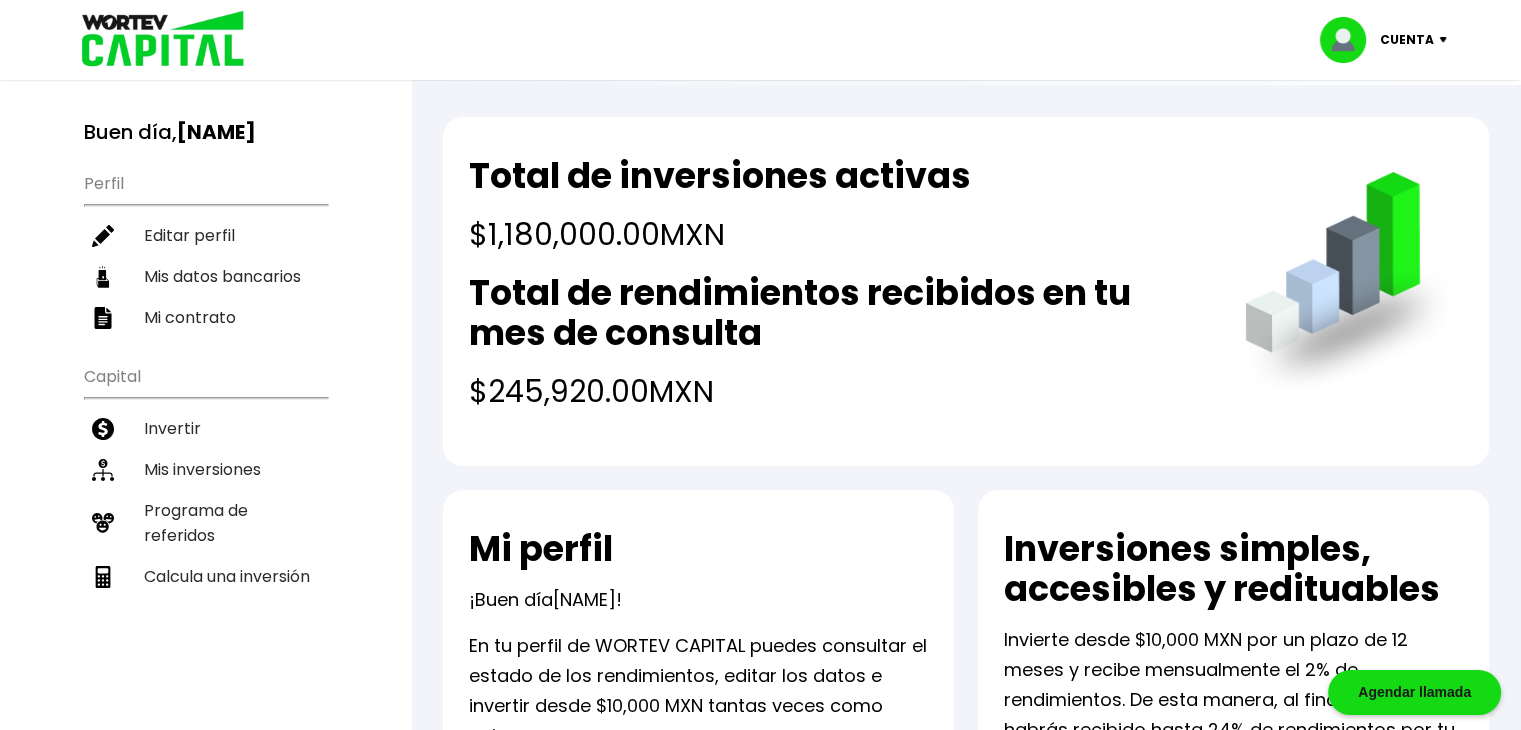 click on "$245,920.00 MXN" at bounding box center [837, 391] 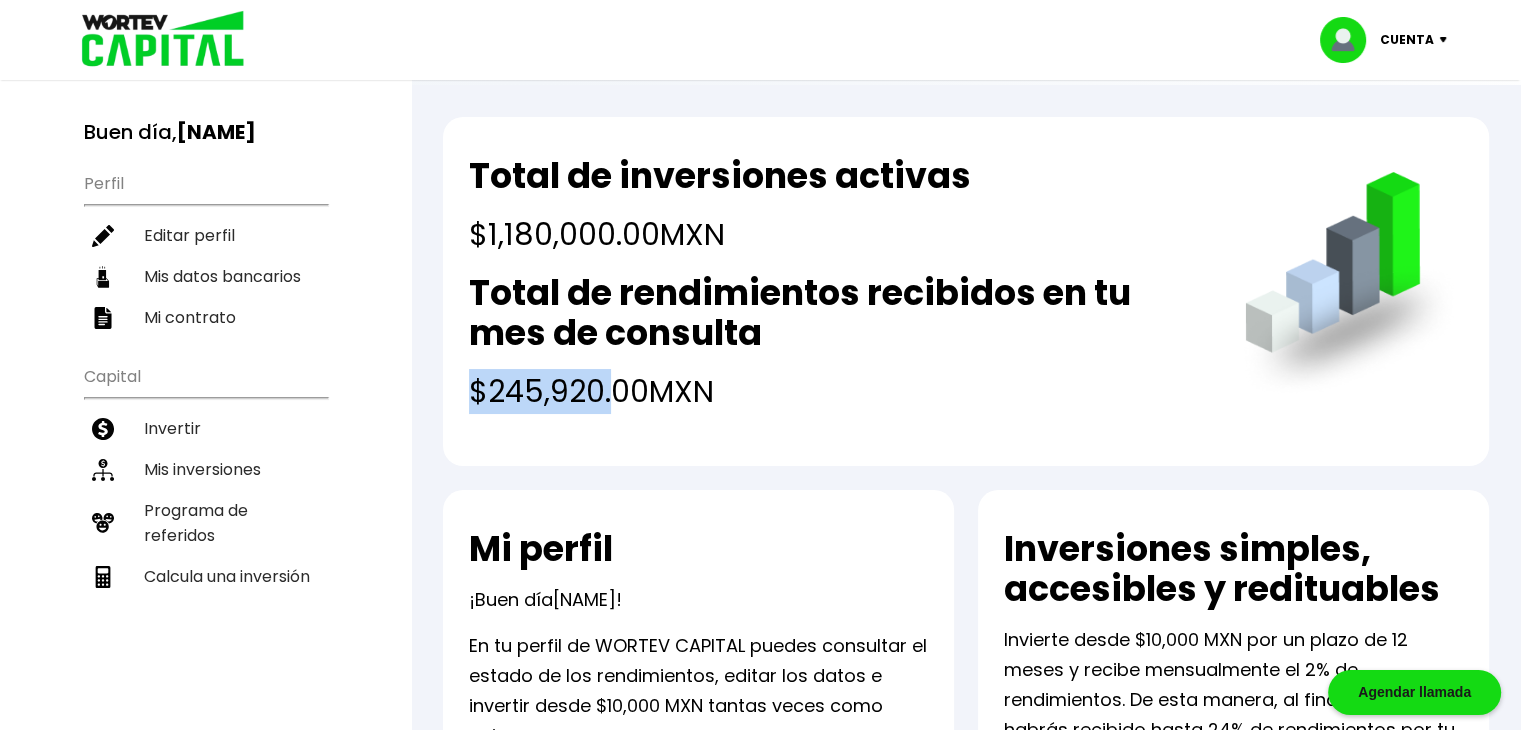 drag, startPoint x: 471, startPoint y: 393, endPoint x: 612, endPoint y: 401, distance: 141.22676 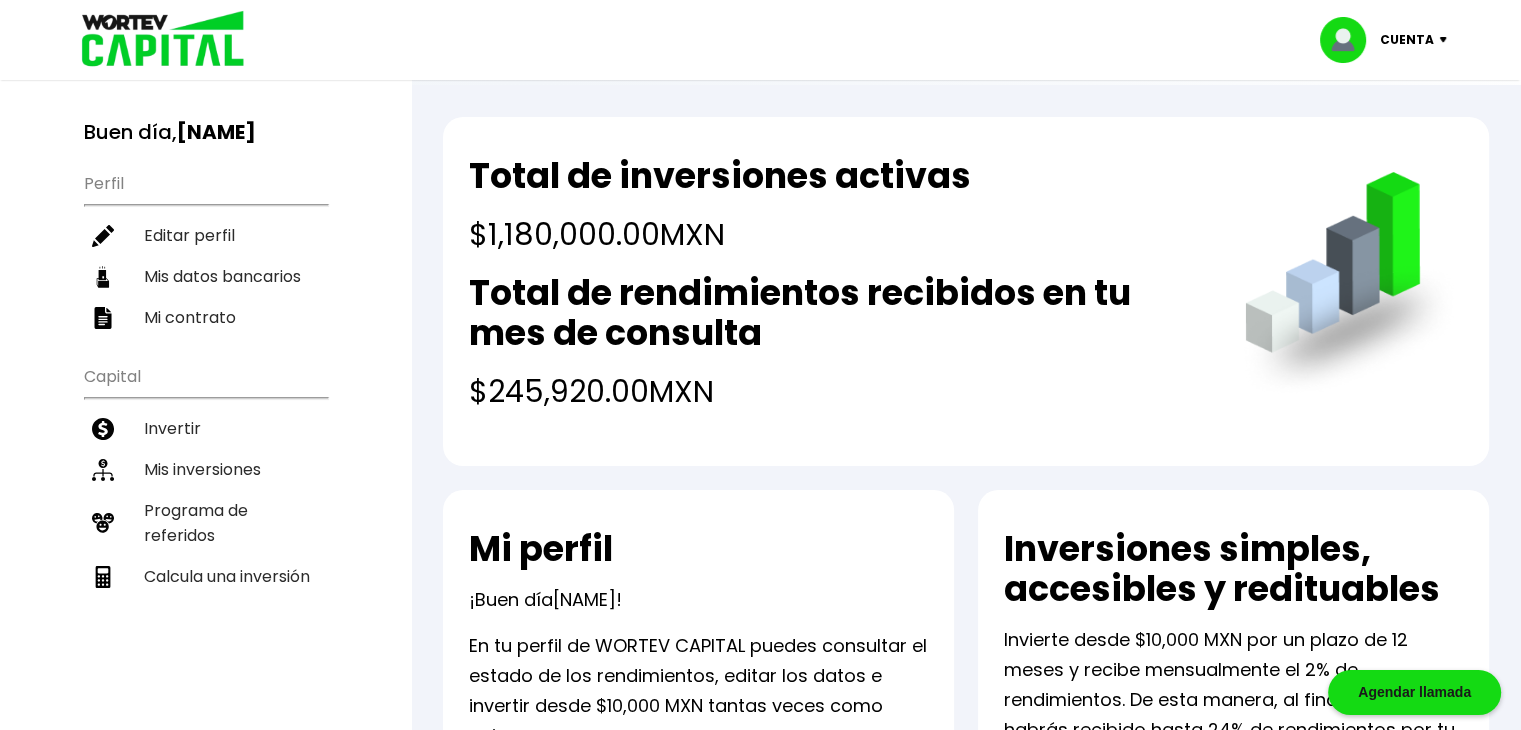 click on "$245,920.00 MXN" at bounding box center (837, 391) 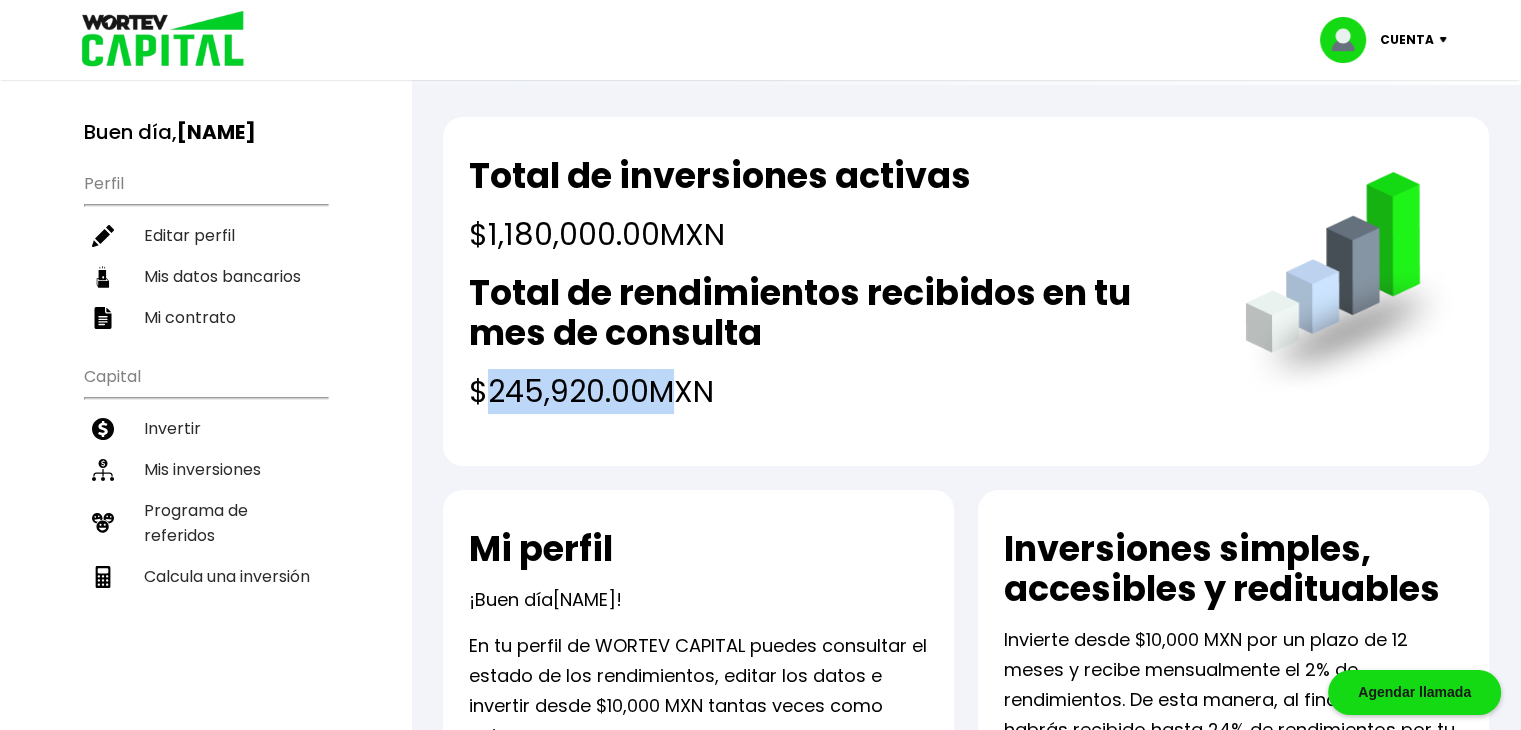 drag, startPoint x: 649, startPoint y: 395, endPoint x: 516, endPoint y: 413, distance: 134.21252 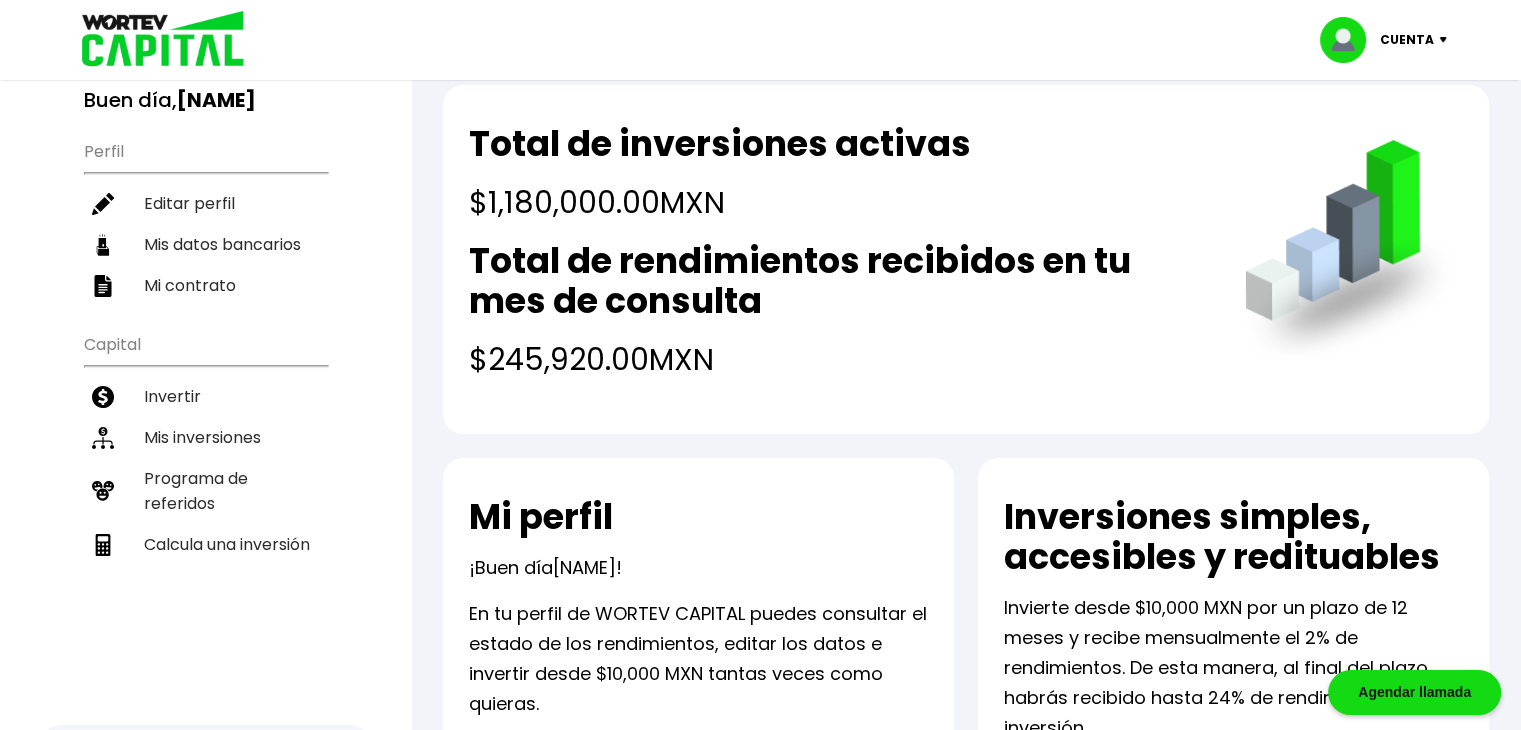 scroll, scrollTop: 16, scrollLeft: 0, axis: vertical 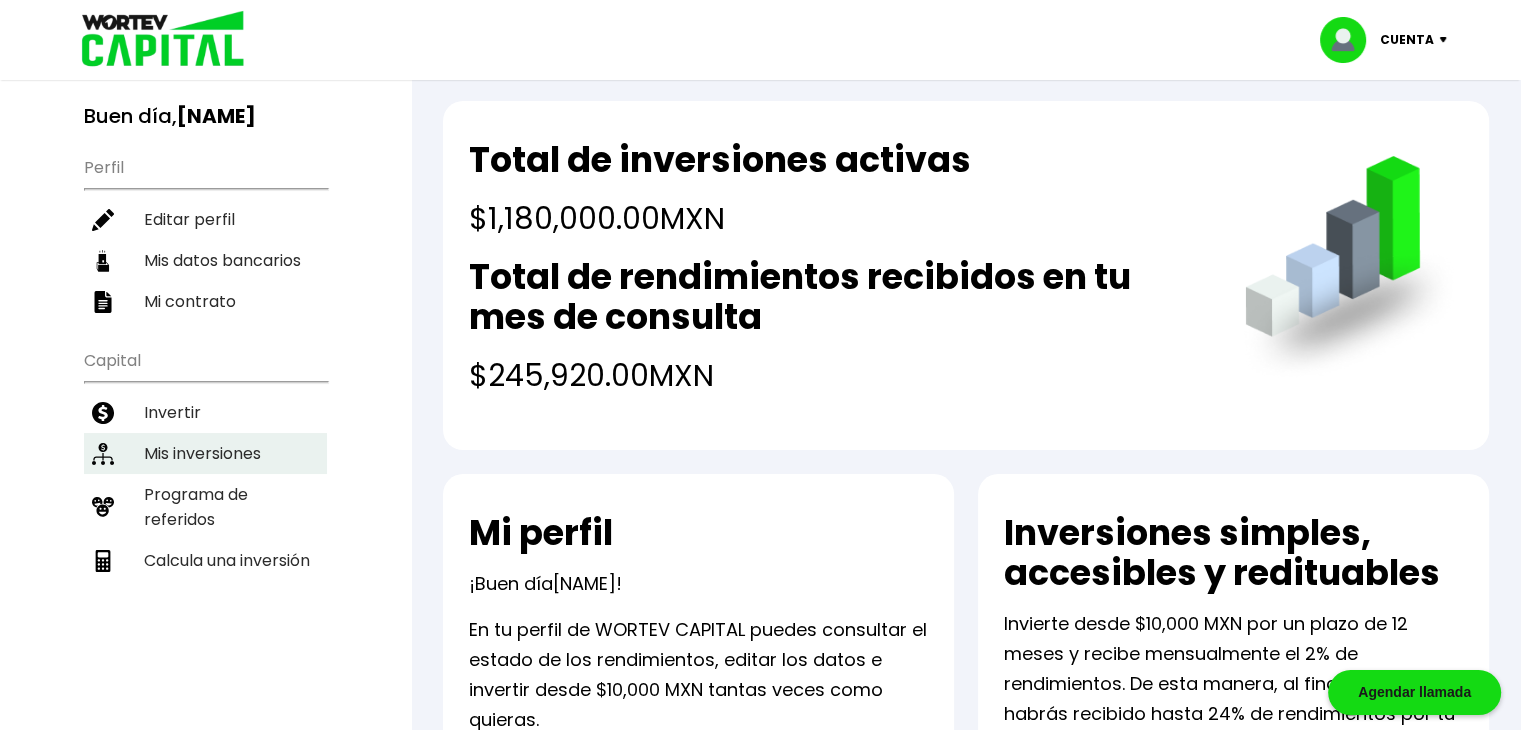 click on "Mis inversiones" at bounding box center [205, 453] 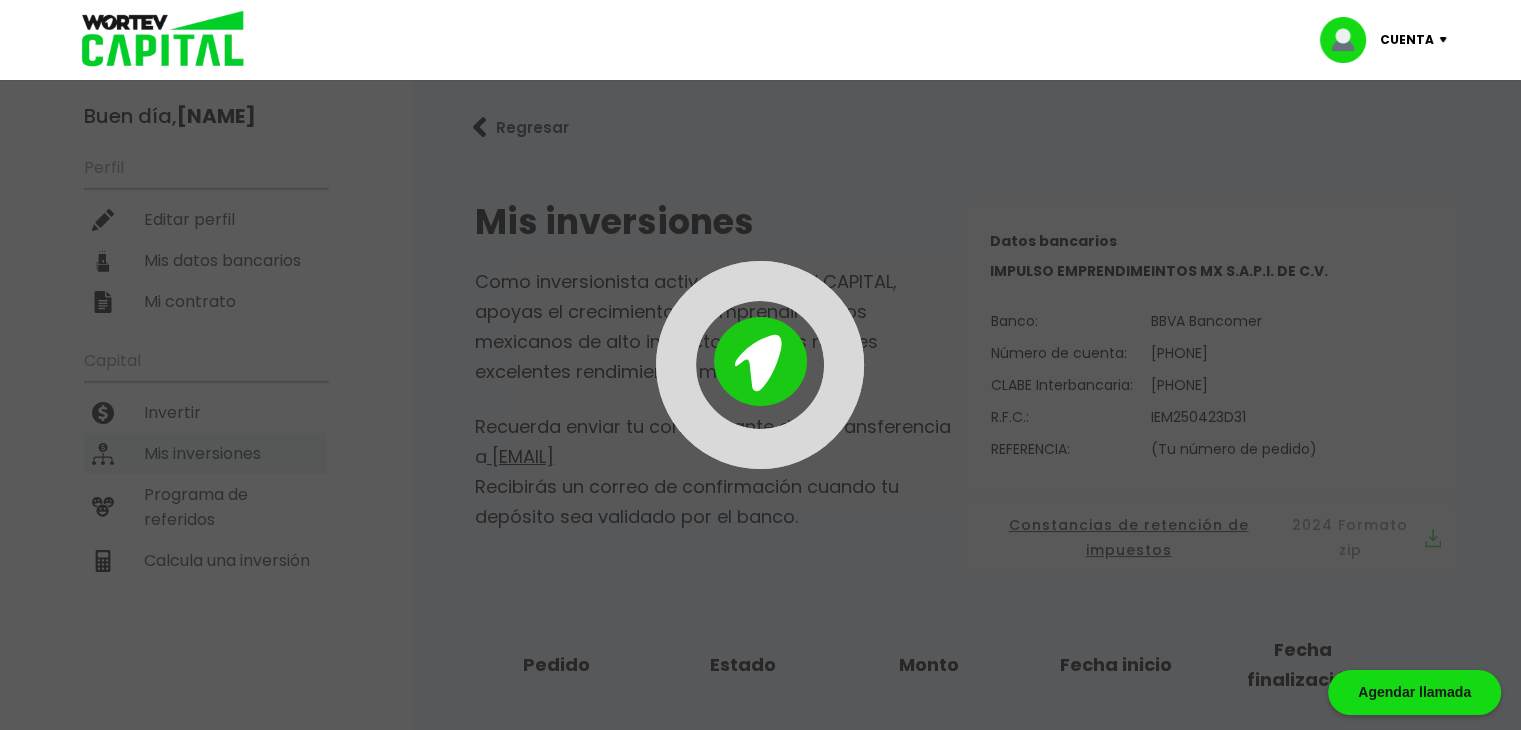 scroll, scrollTop: 0, scrollLeft: 0, axis: both 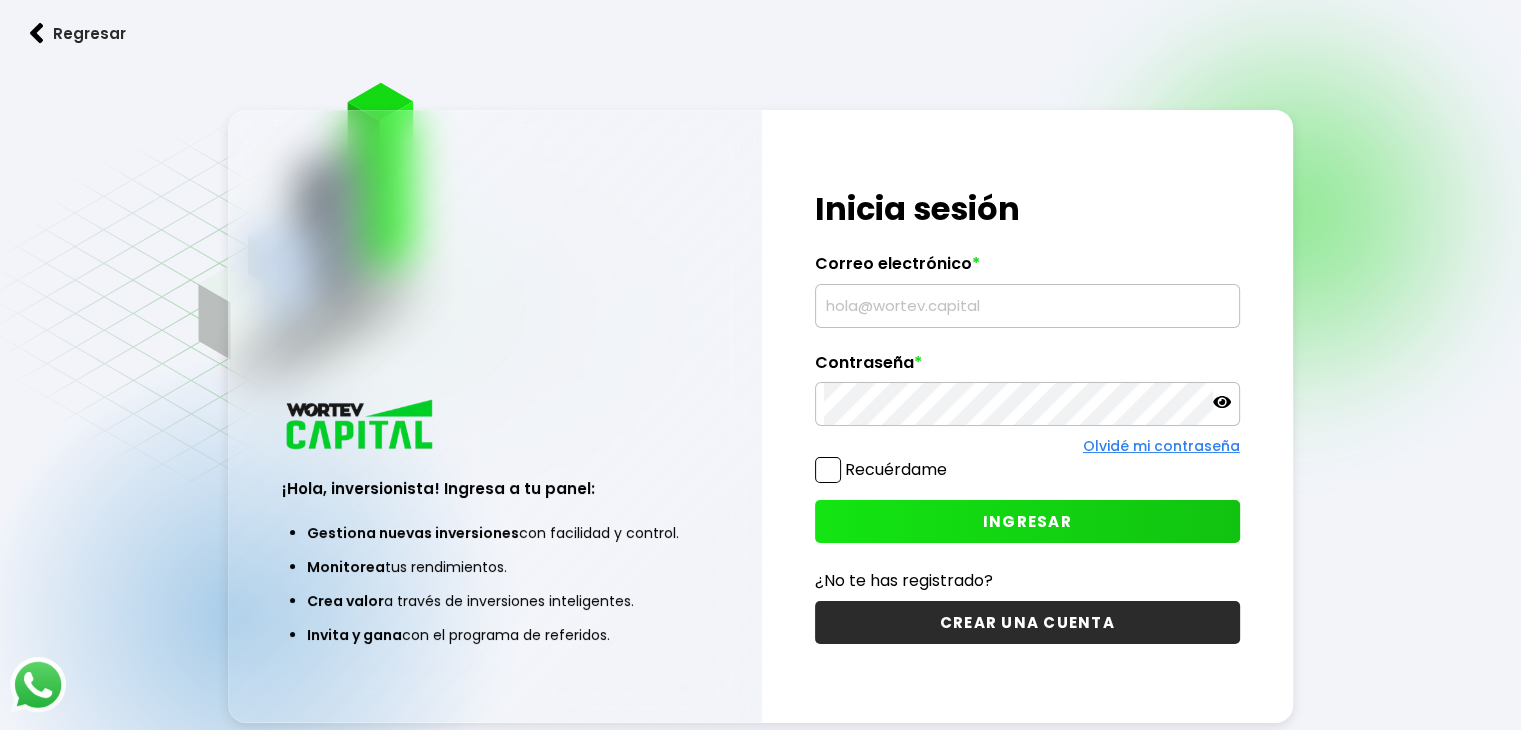 click at bounding box center (1027, 306) 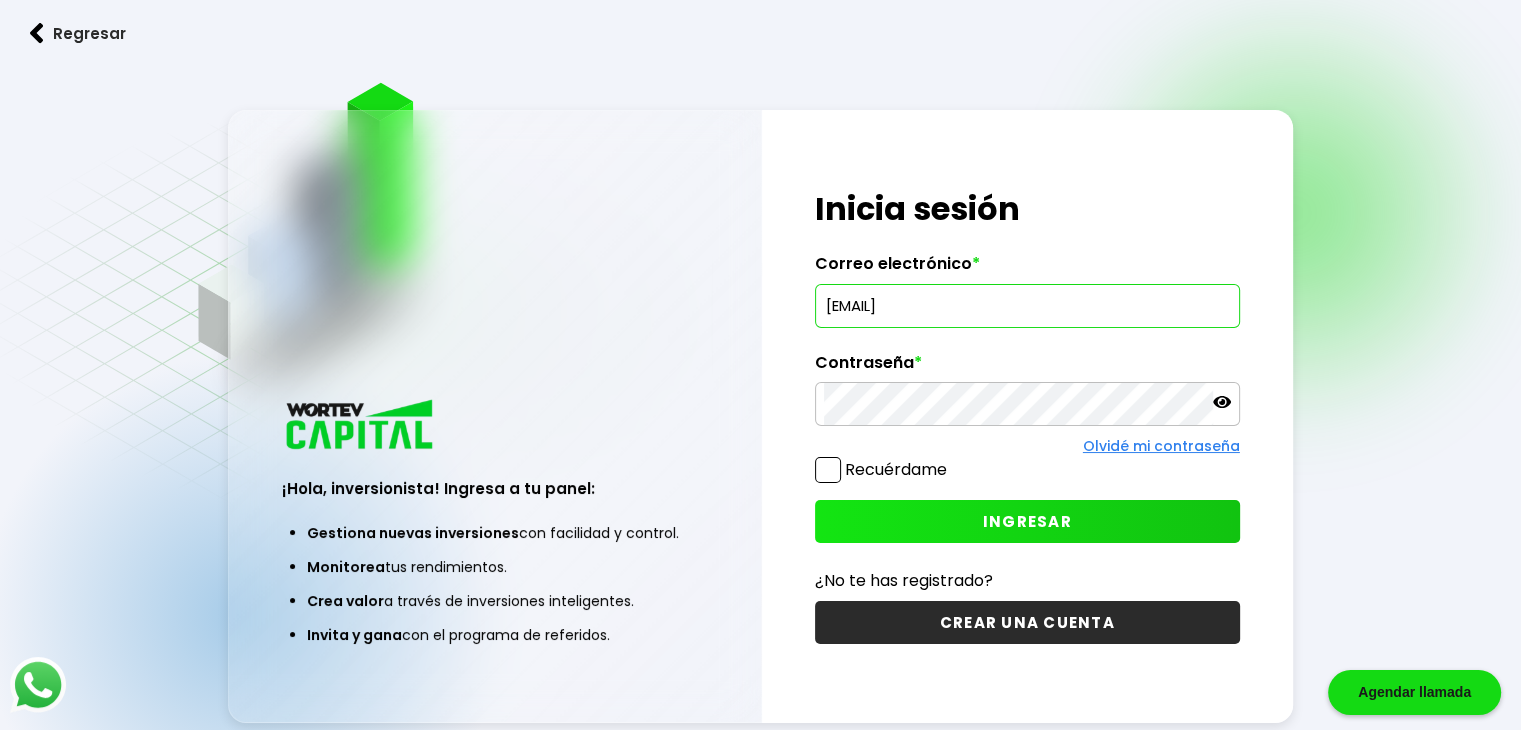 type on "[EMAIL]" 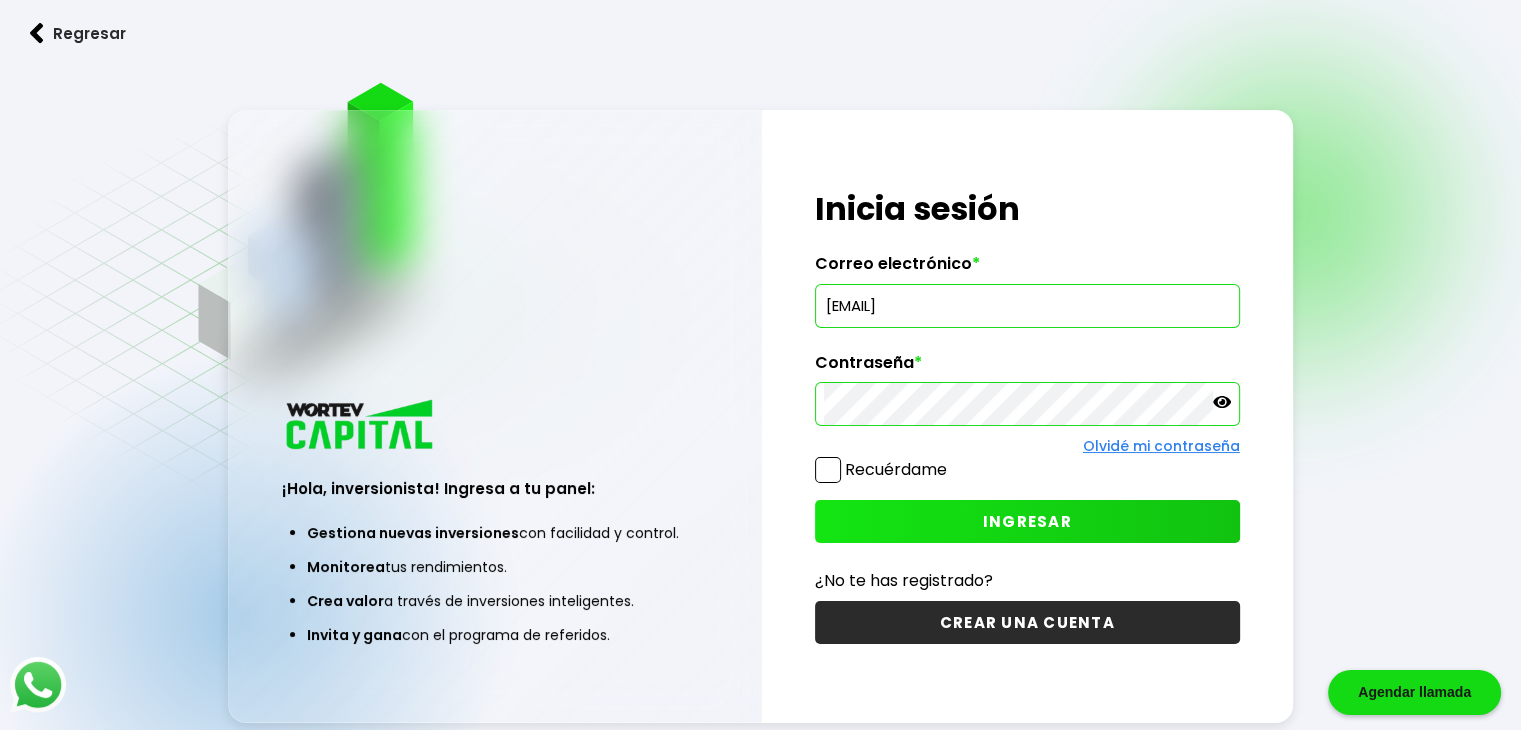 click on "INGRESAR" at bounding box center (1027, 521) 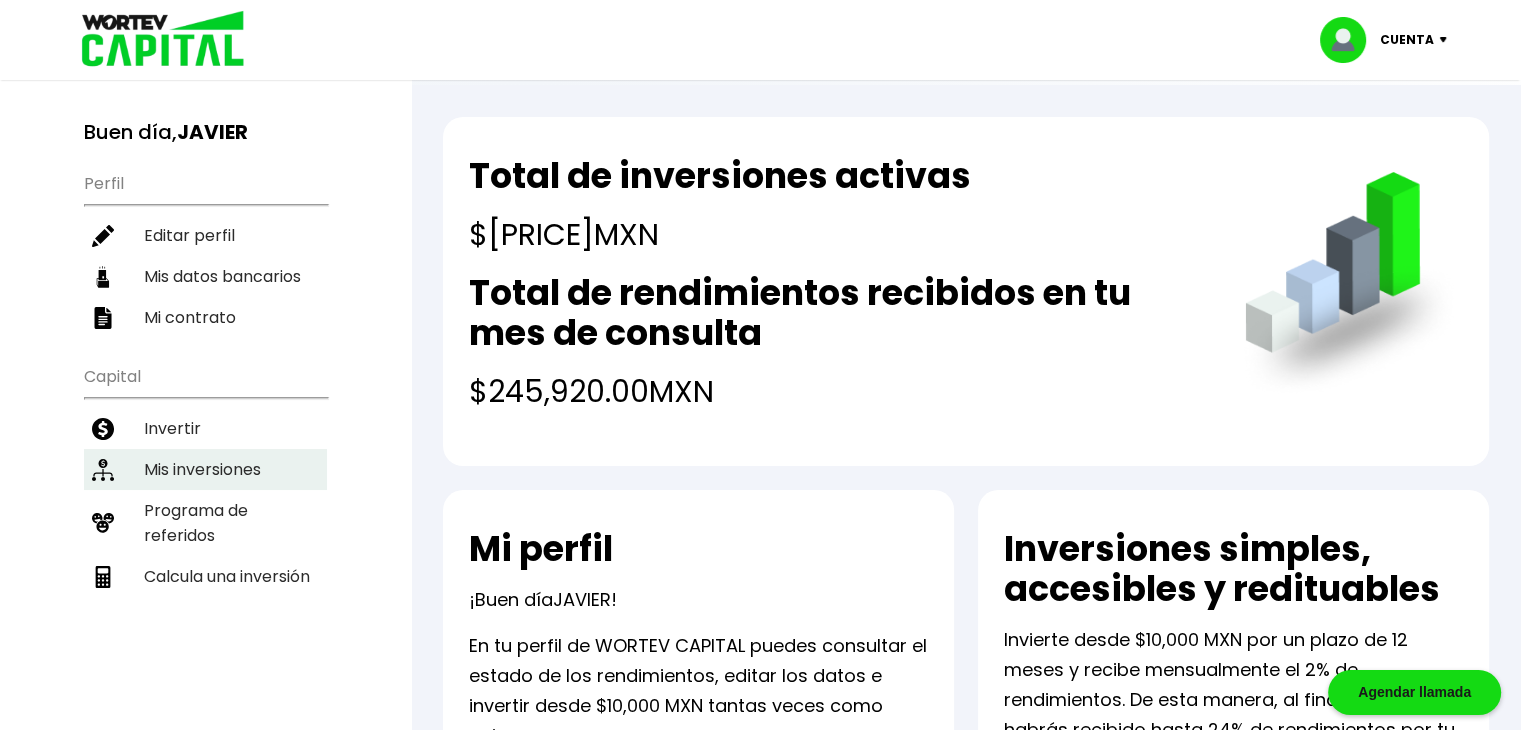 click on "Mis inversiones" at bounding box center (205, 469) 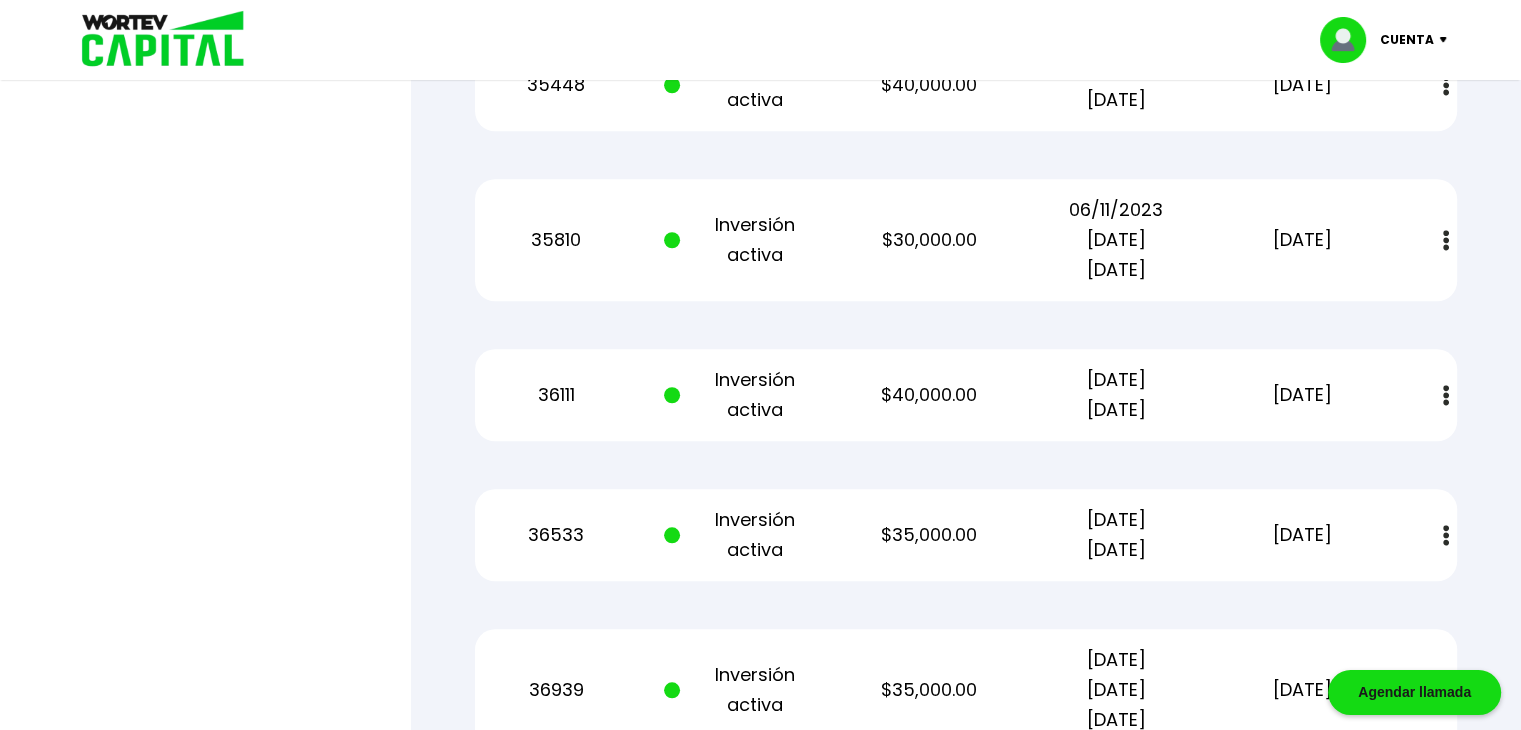 scroll, scrollTop: 1707, scrollLeft: 0, axis: vertical 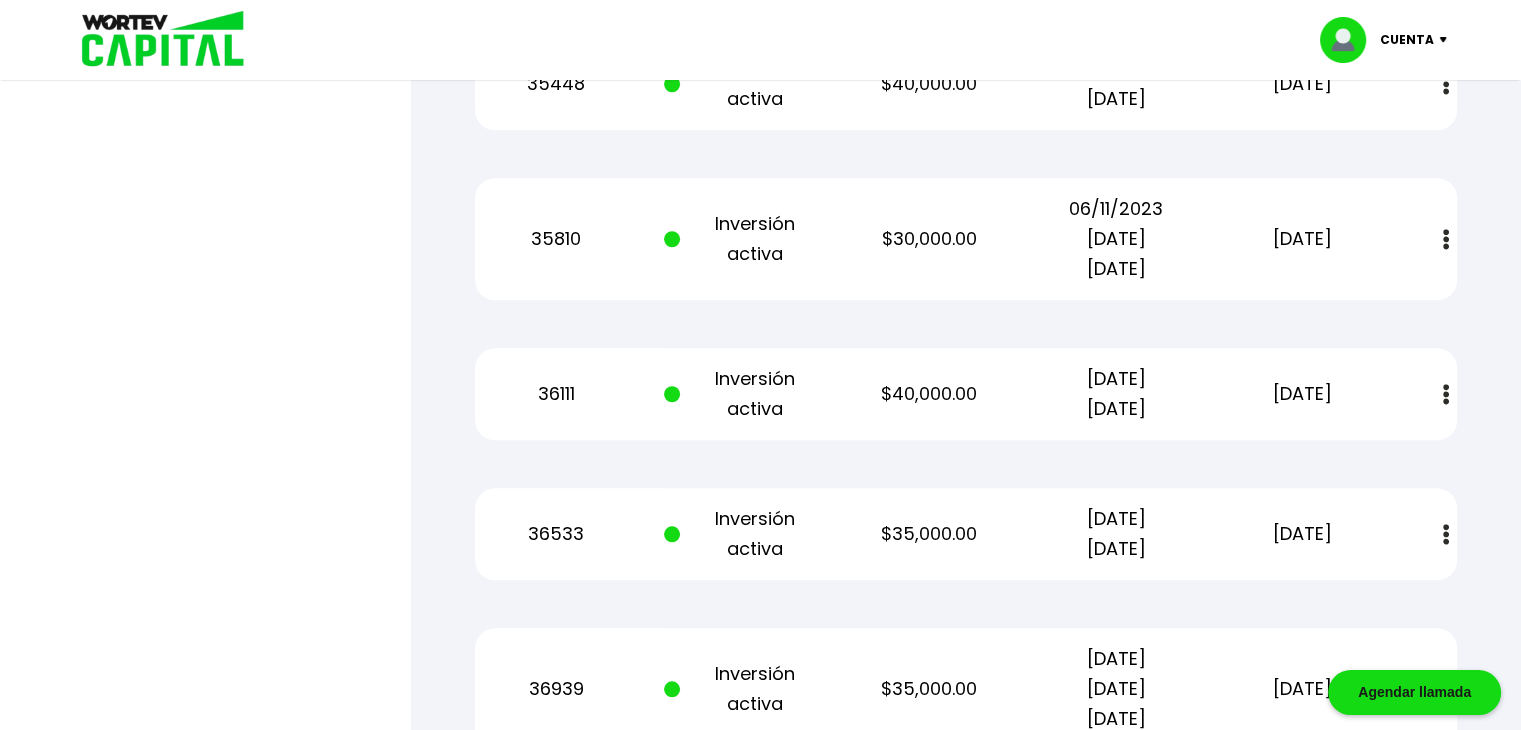 drag, startPoint x: 1349, startPoint y: 392, endPoint x: 1227, endPoint y: 373, distance: 123.47064 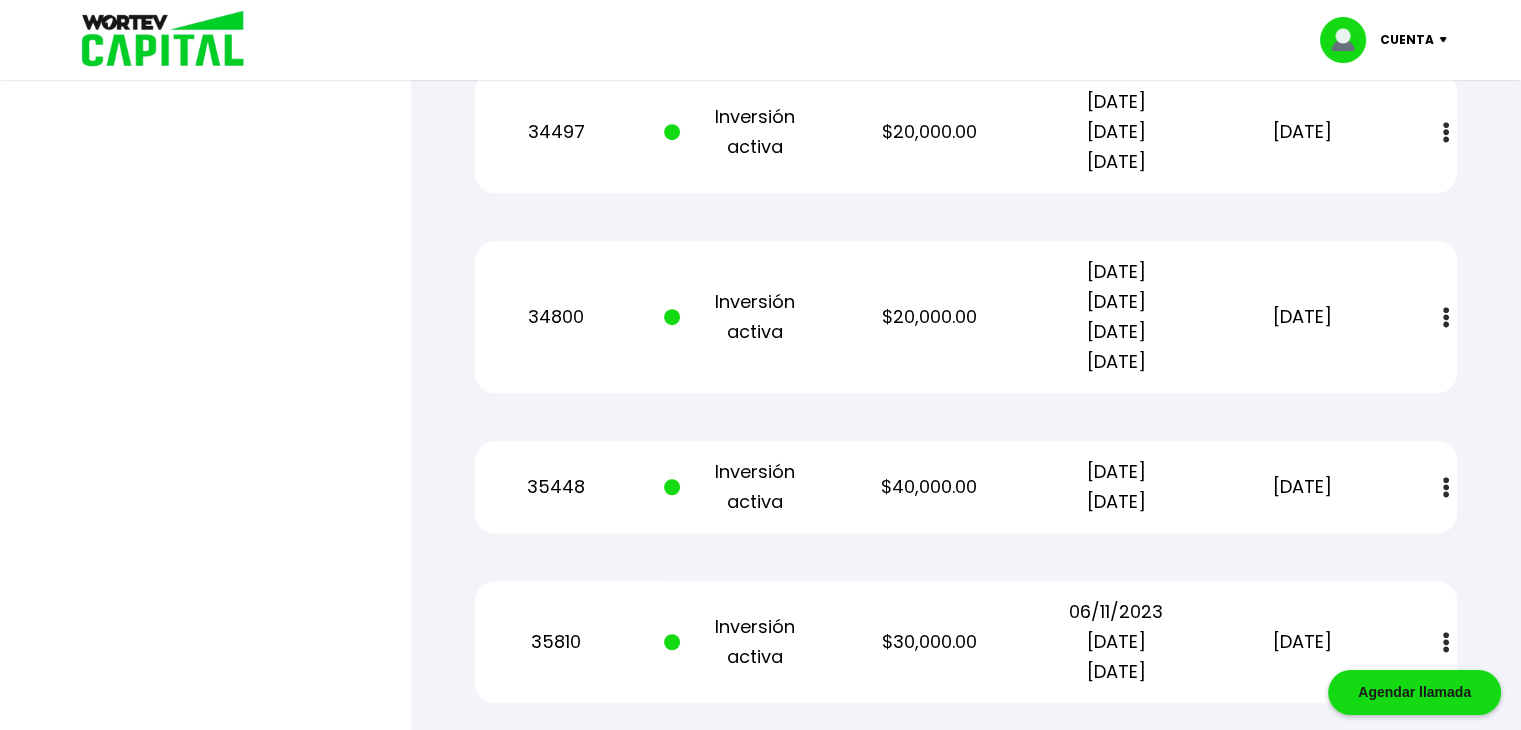scroll, scrollTop: 1423, scrollLeft: 0, axis: vertical 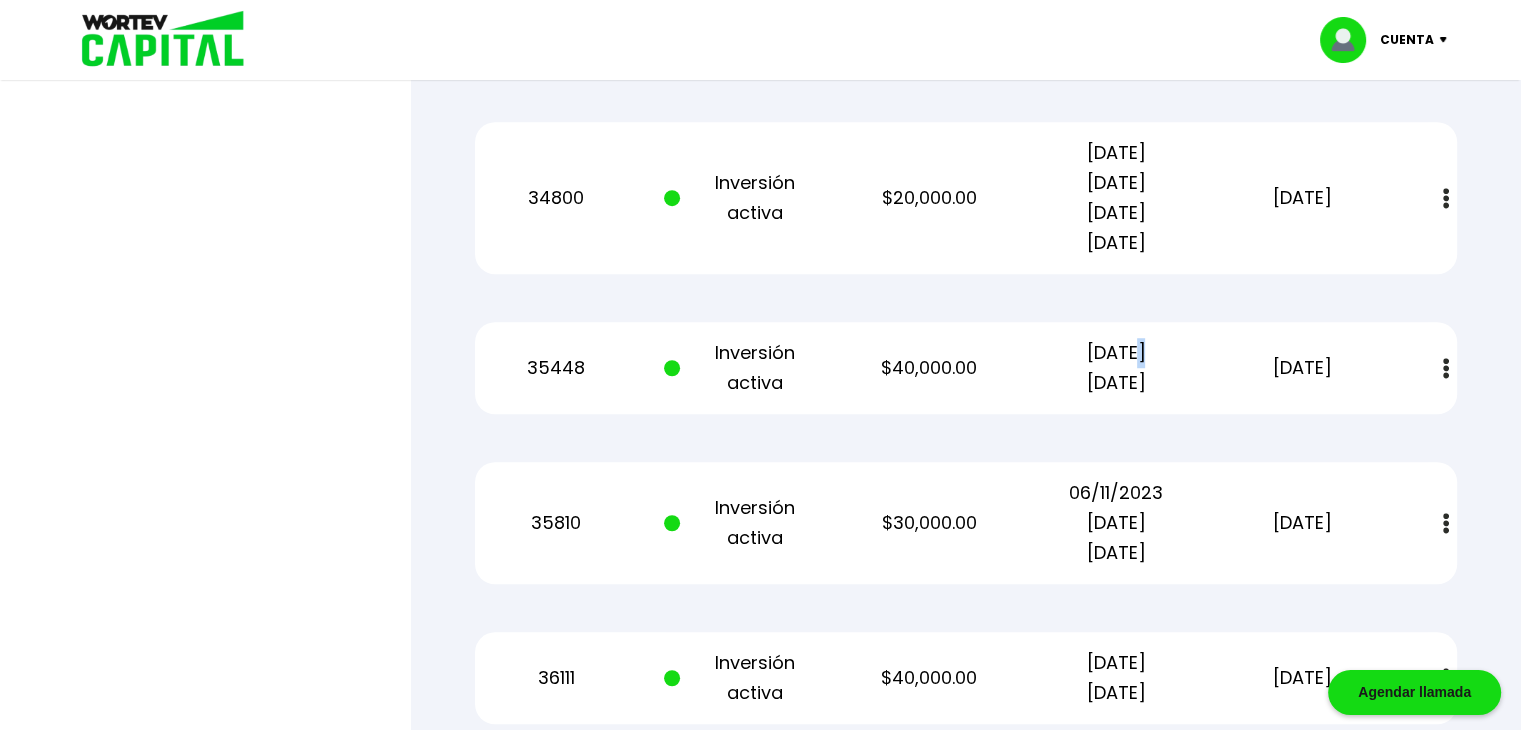 click on "02/10/2023 02/10/2024" at bounding box center [1115, 368] 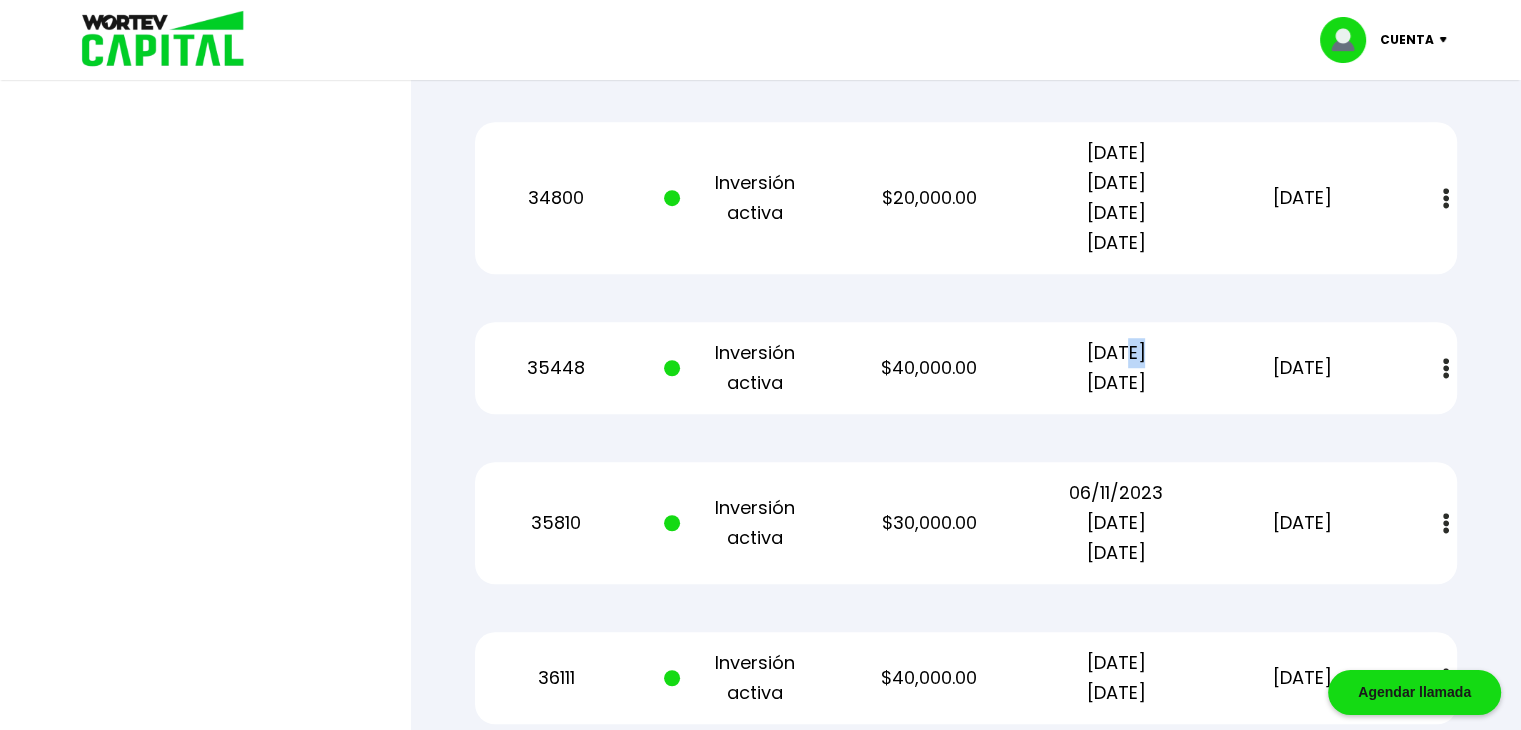 drag, startPoint x: 1096, startPoint y: 355, endPoint x: 1116, endPoint y: 360, distance: 20.615528 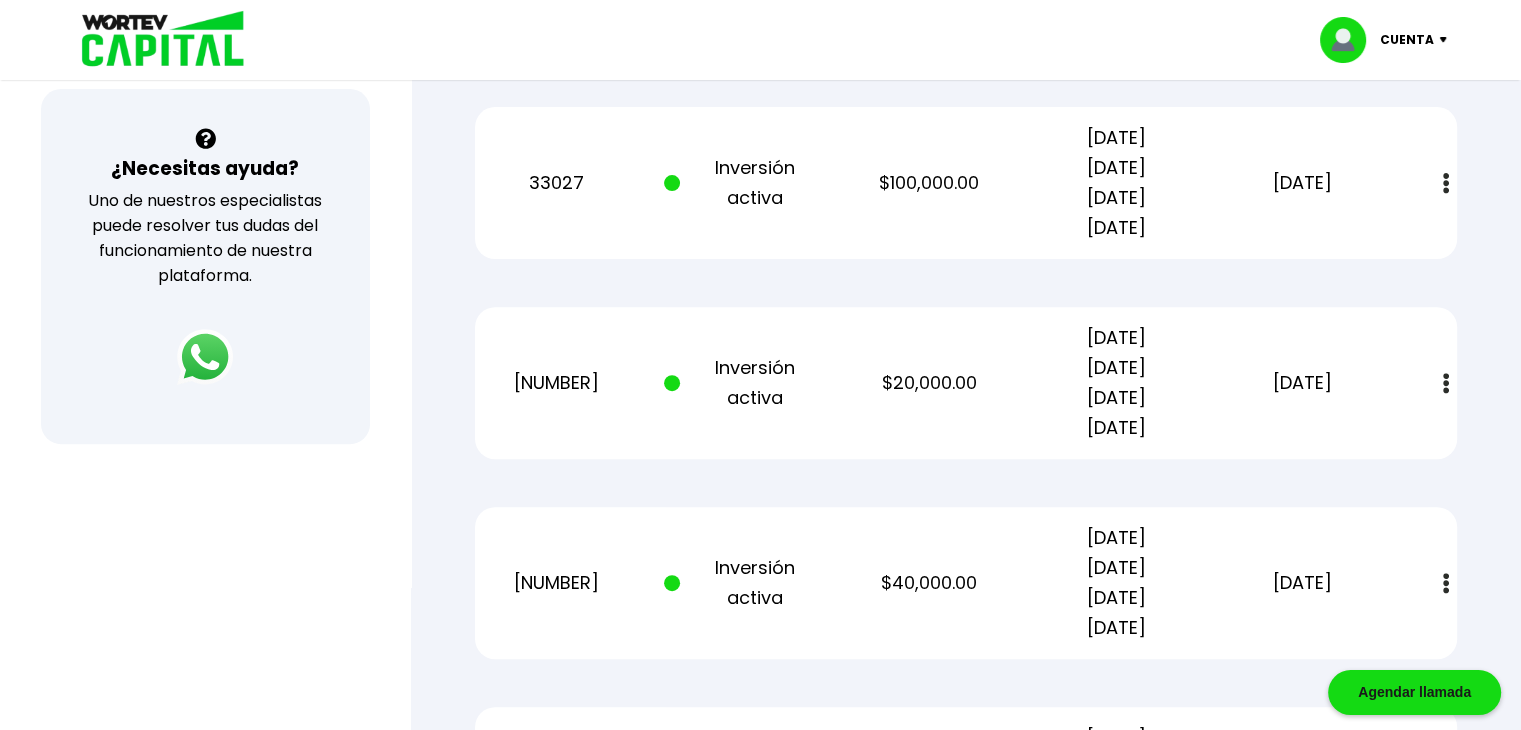 scroll, scrollTop: 668, scrollLeft: 0, axis: vertical 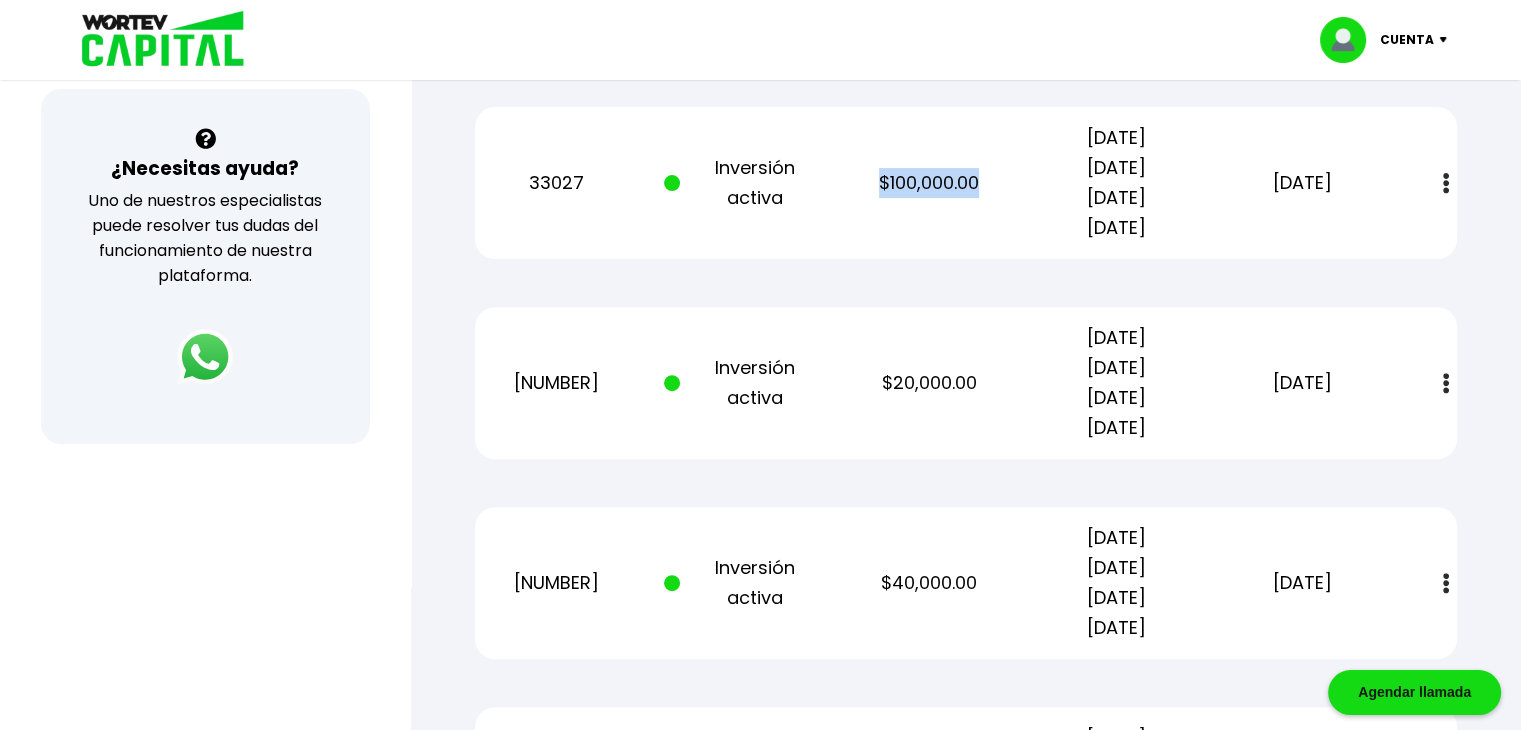 drag, startPoint x: 879, startPoint y: 184, endPoint x: 996, endPoint y: 198, distance: 117.83463 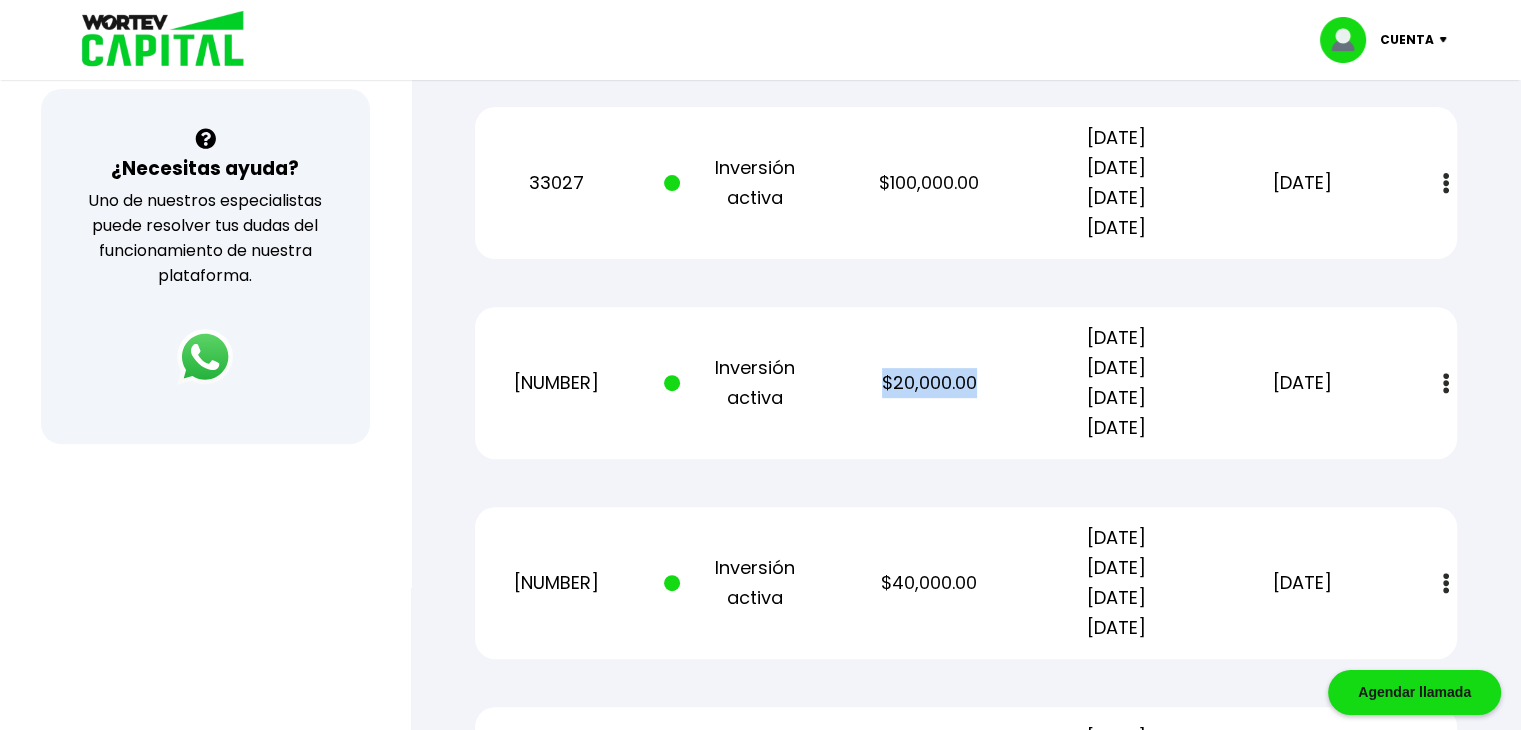 drag, startPoint x: 882, startPoint y: 383, endPoint x: 1000, endPoint y: 417, distance: 122.80065 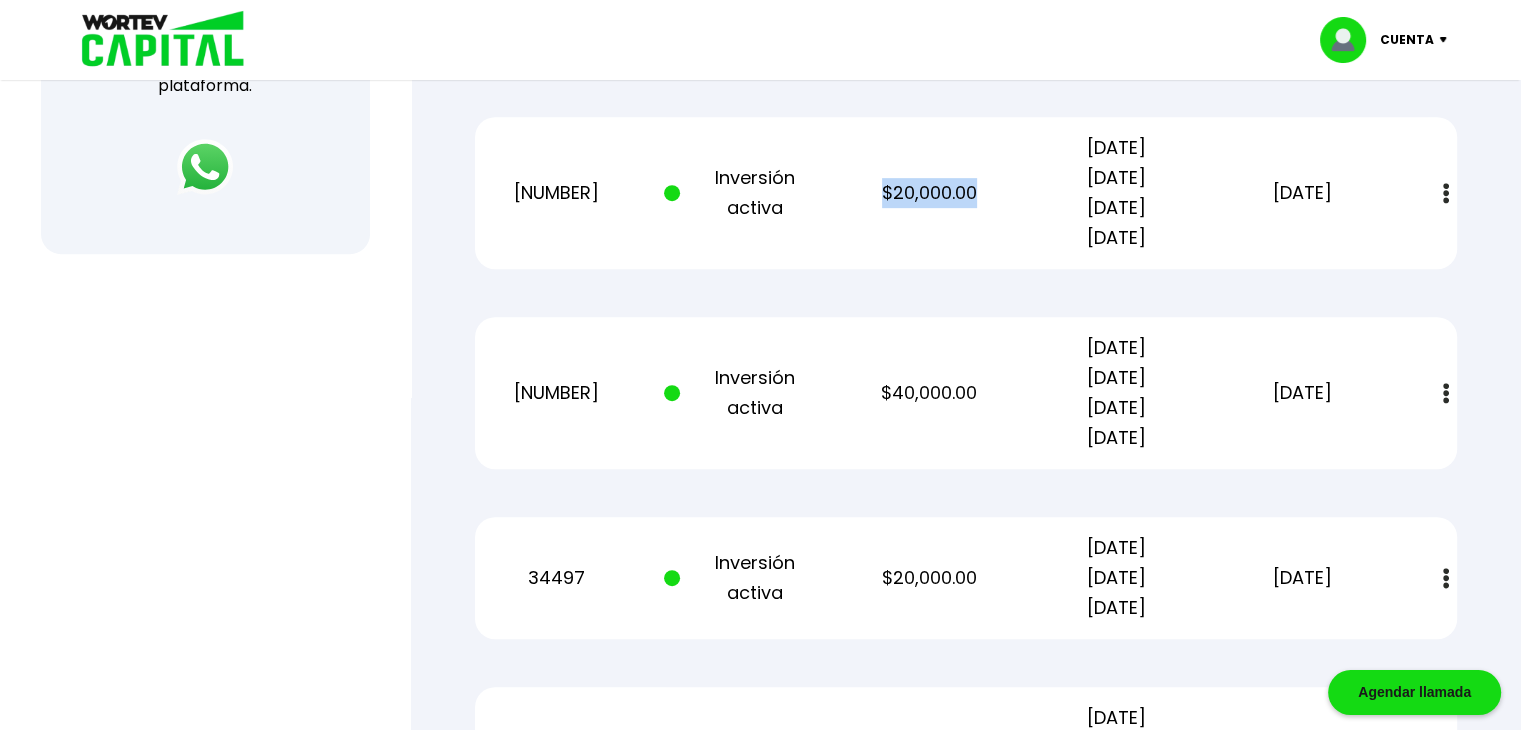 scroll, scrollTop: 884, scrollLeft: 0, axis: vertical 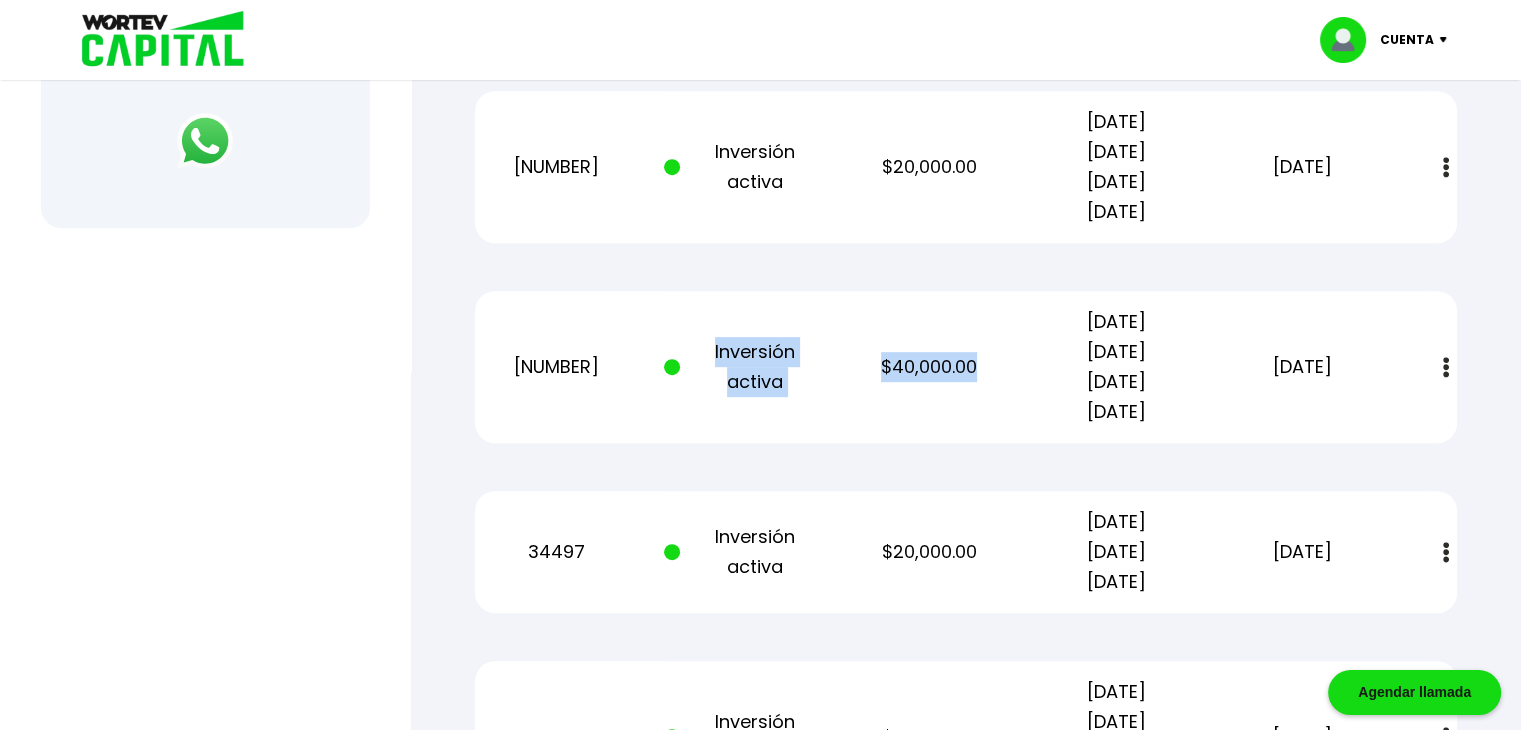 drag, startPoint x: 981, startPoint y: 369, endPoint x: 806, endPoint y: 342, distance: 177.0706 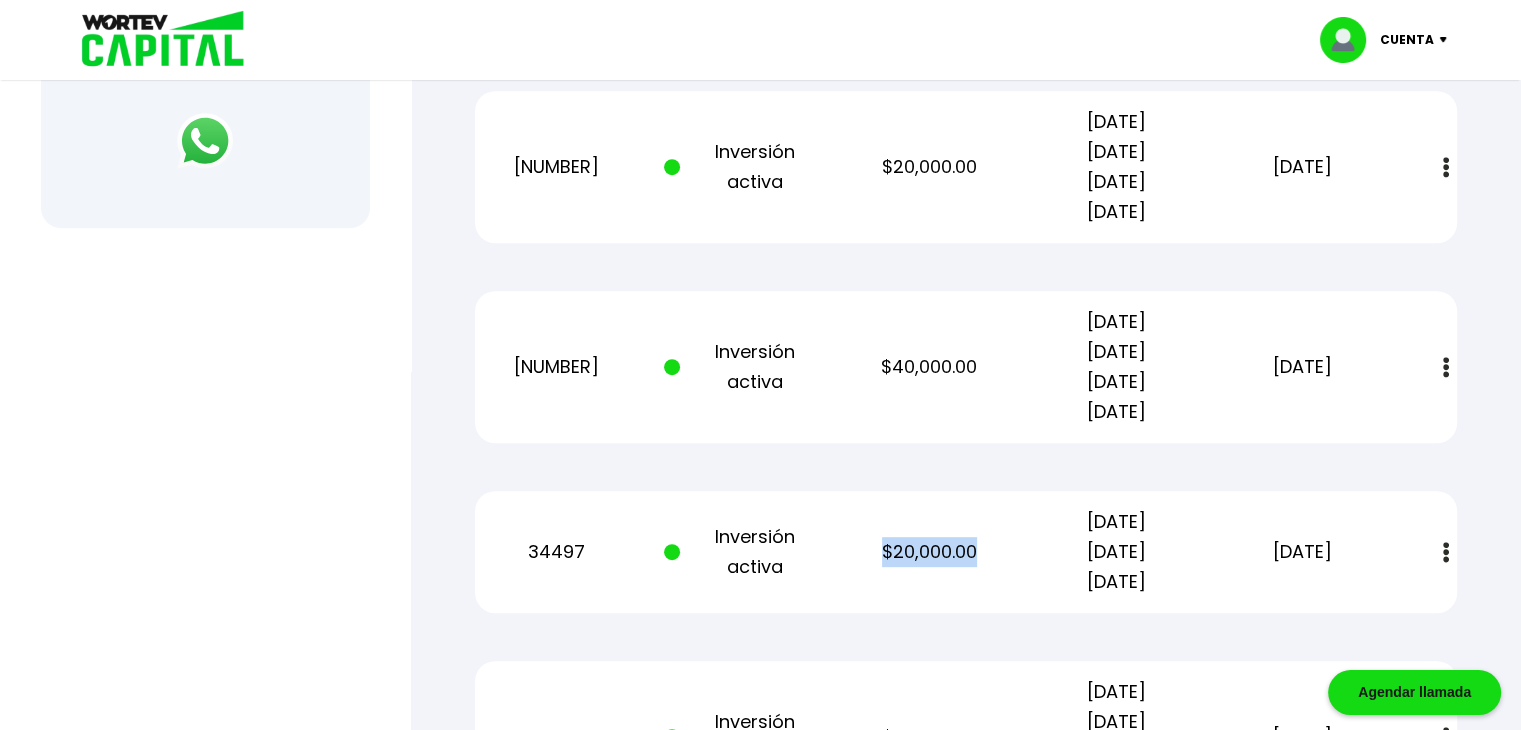 drag, startPoint x: 872, startPoint y: 533, endPoint x: 996, endPoint y: 575, distance: 130.91983 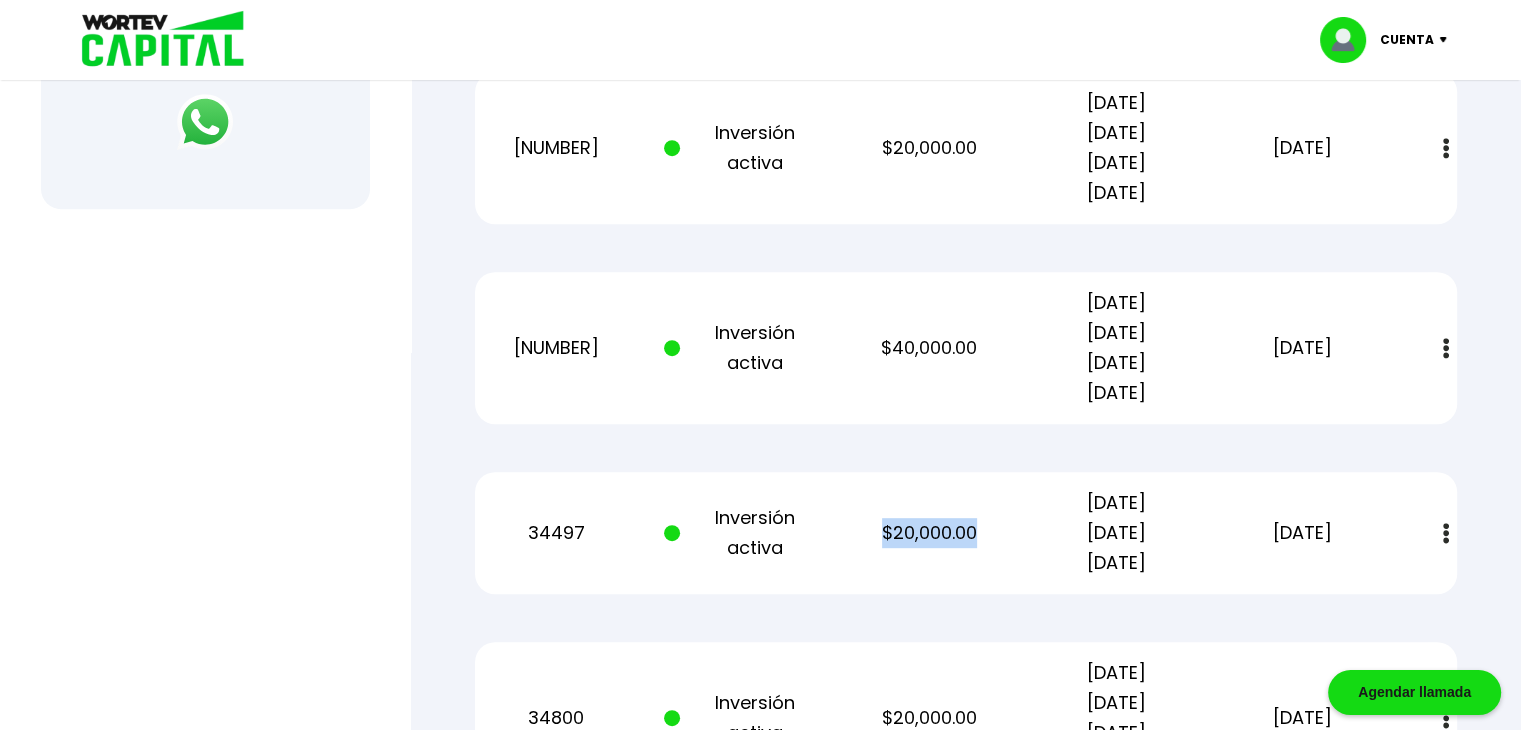 scroll, scrollTop: 874, scrollLeft: 0, axis: vertical 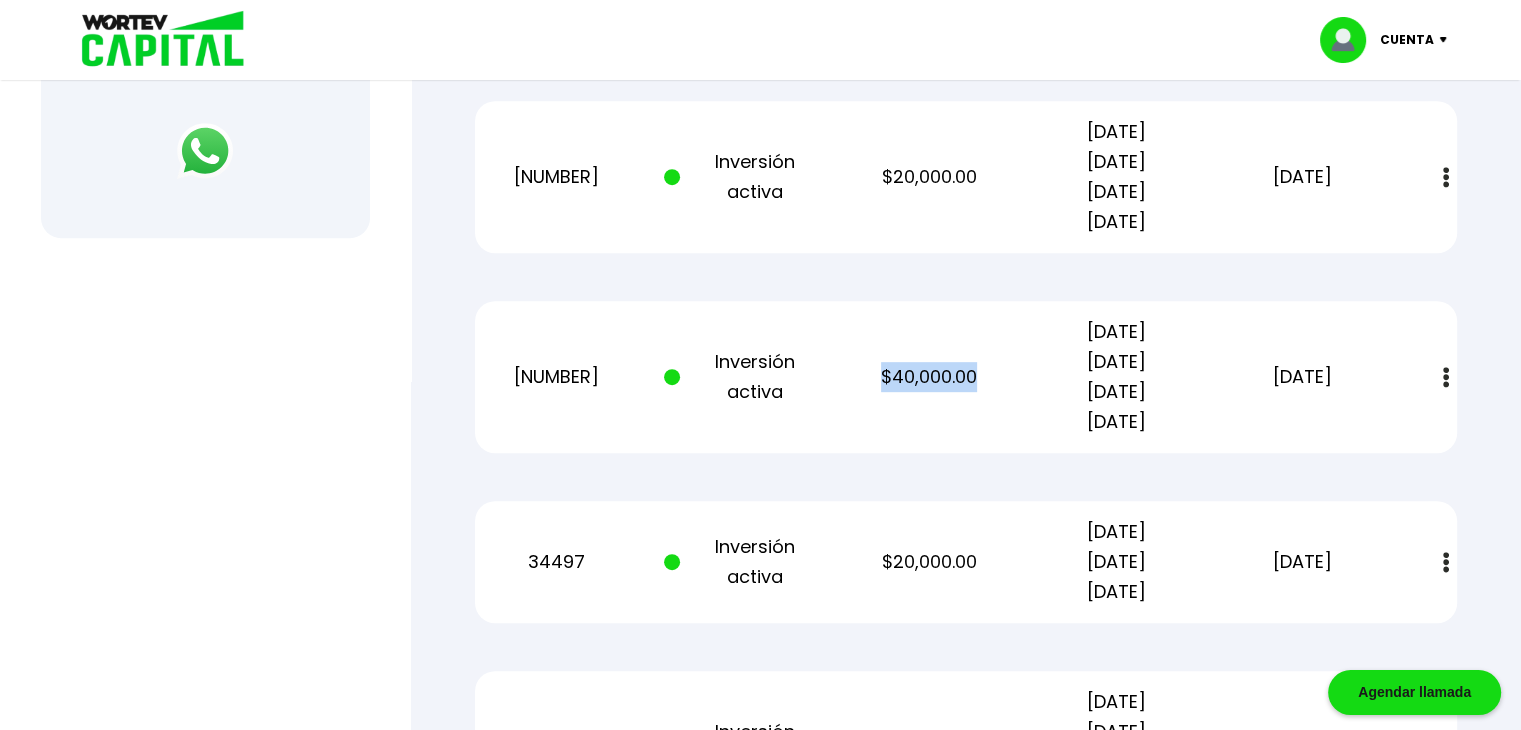 drag, startPoint x: 984, startPoint y: 369, endPoint x: 841, endPoint y: 362, distance: 143.17122 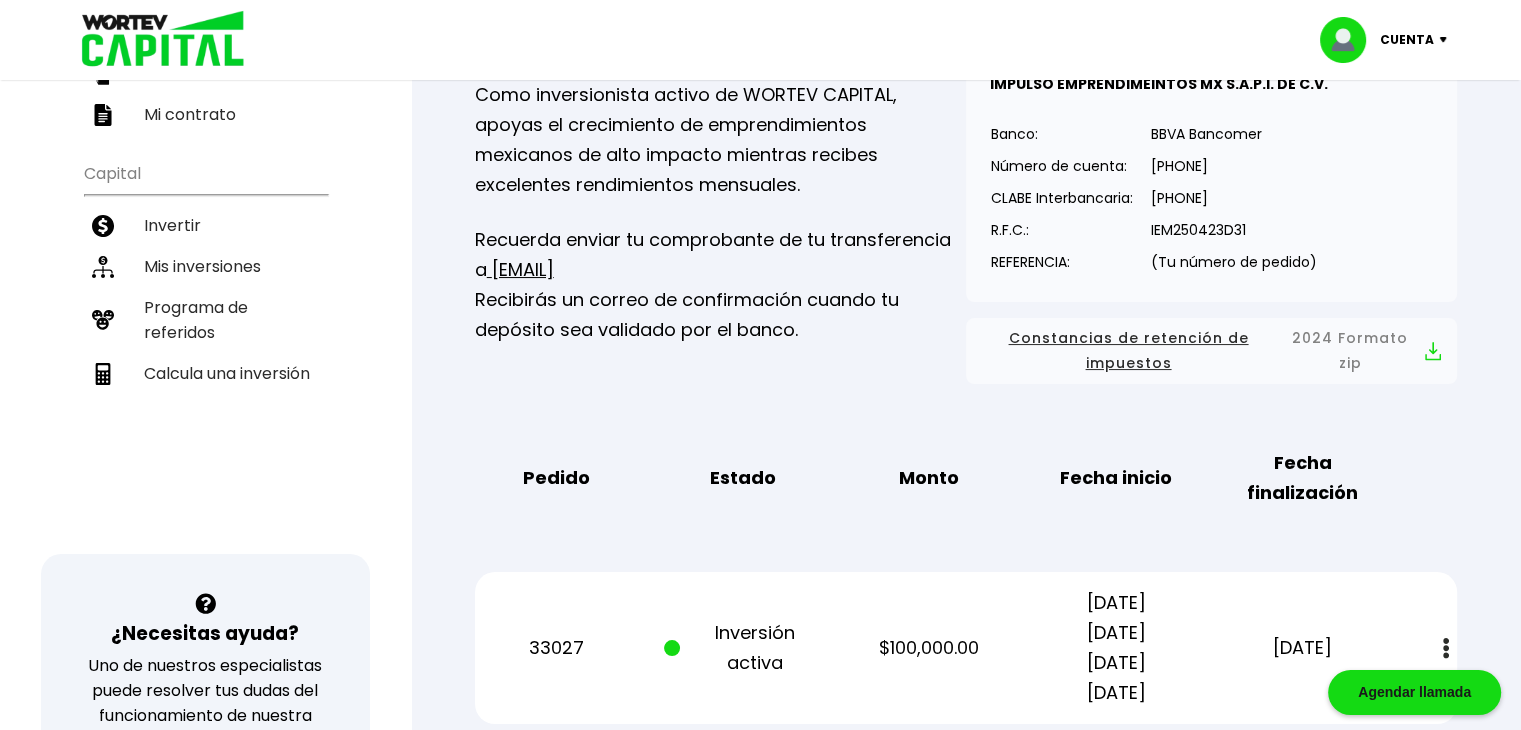 scroll, scrollTop: 0, scrollLeft: 0, axis: both 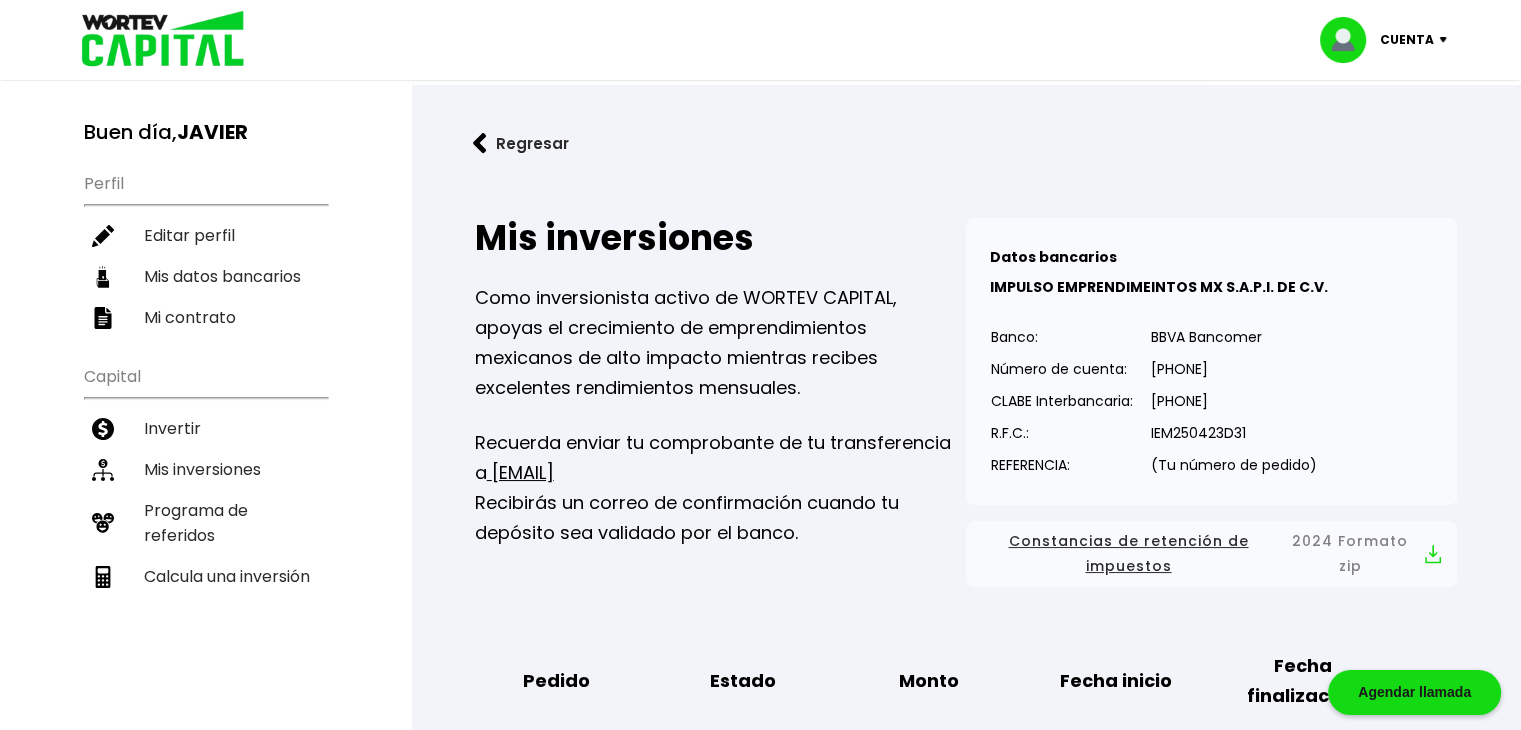 click at bounding box center (480, 143) 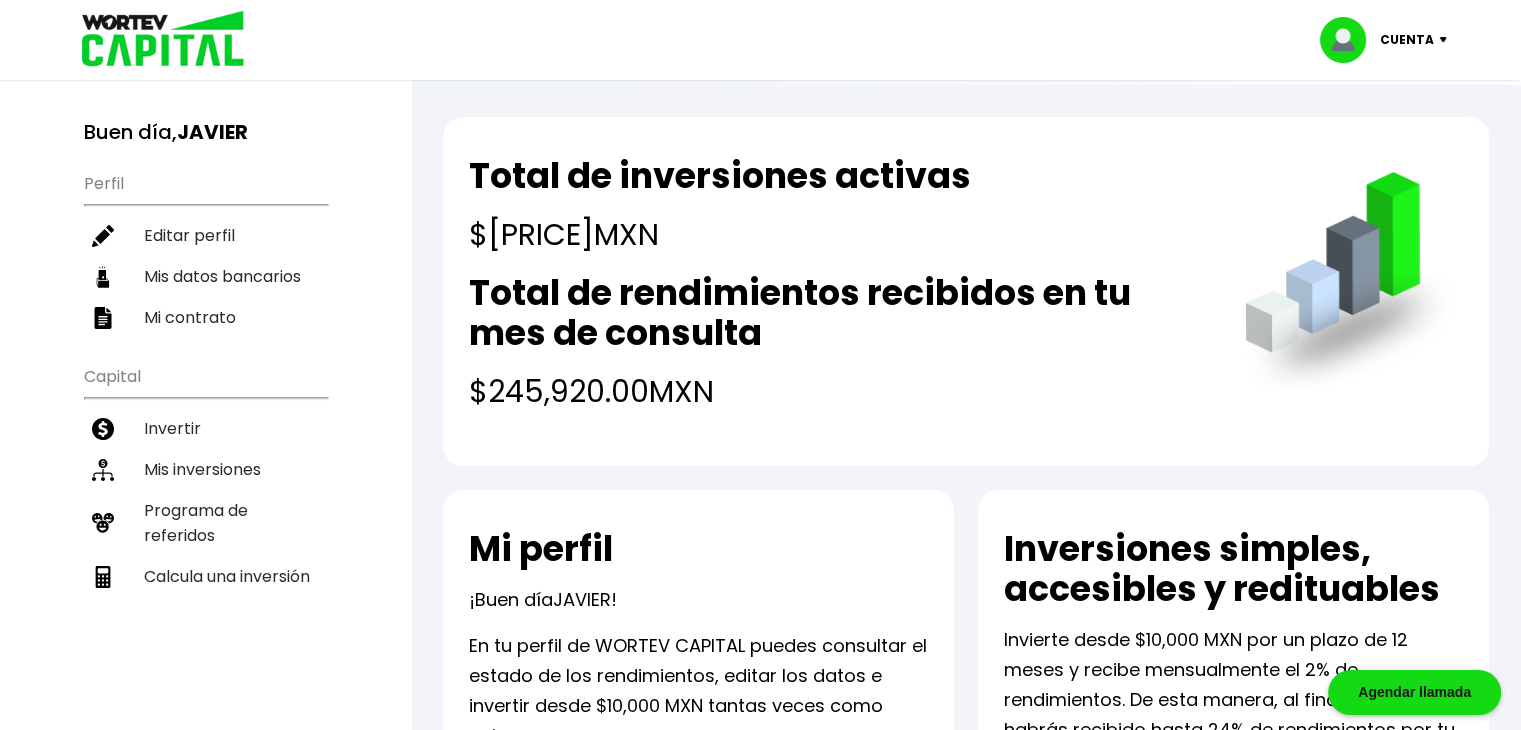 click on "Cuenta" at bounding box center (1390, 40) 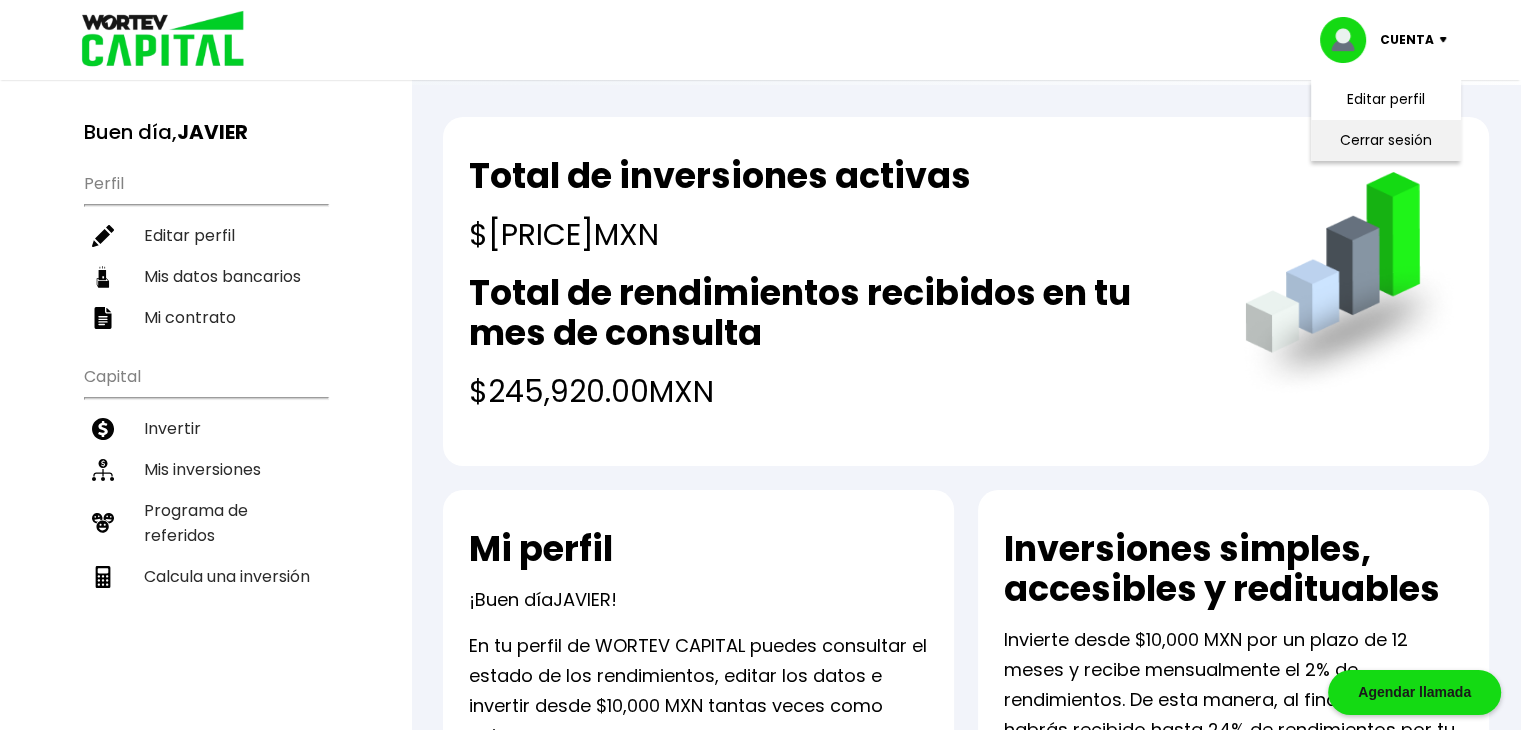 click on "Cerrar sesión" at bounding box center (1386, 140) 